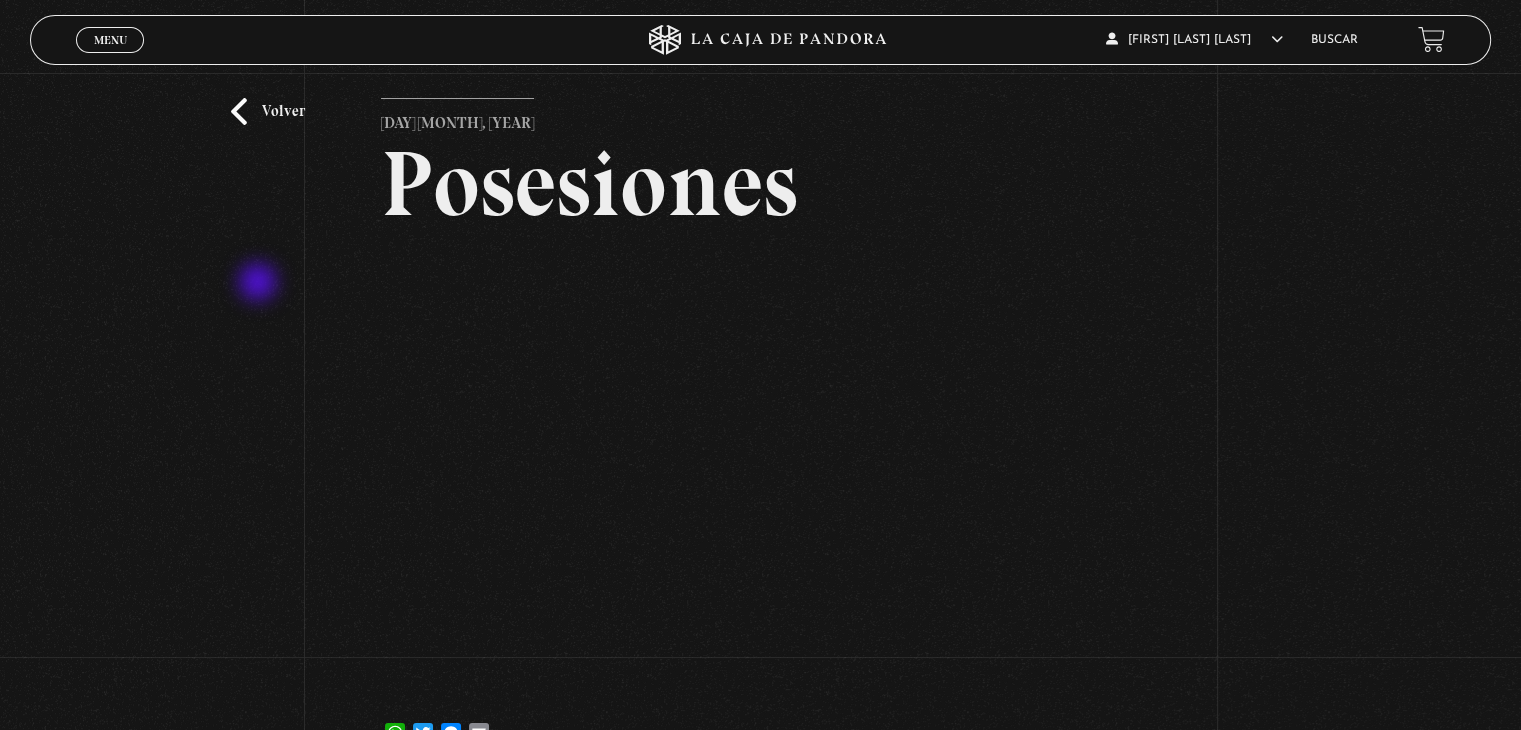 scroll, scrollTop: 0, scrollLeft: 0, axis: both 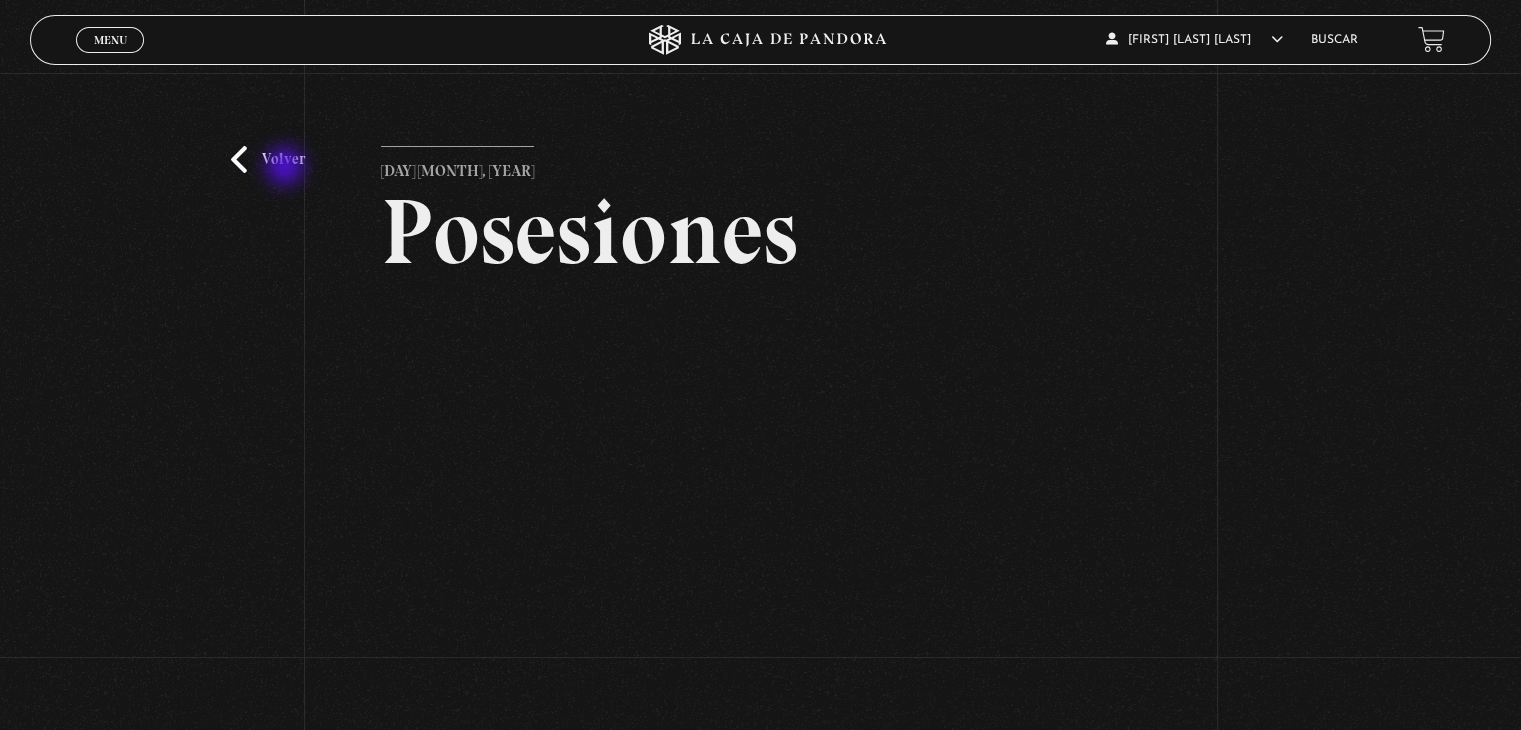 click on "Volver" at bounding box center [268, 159] 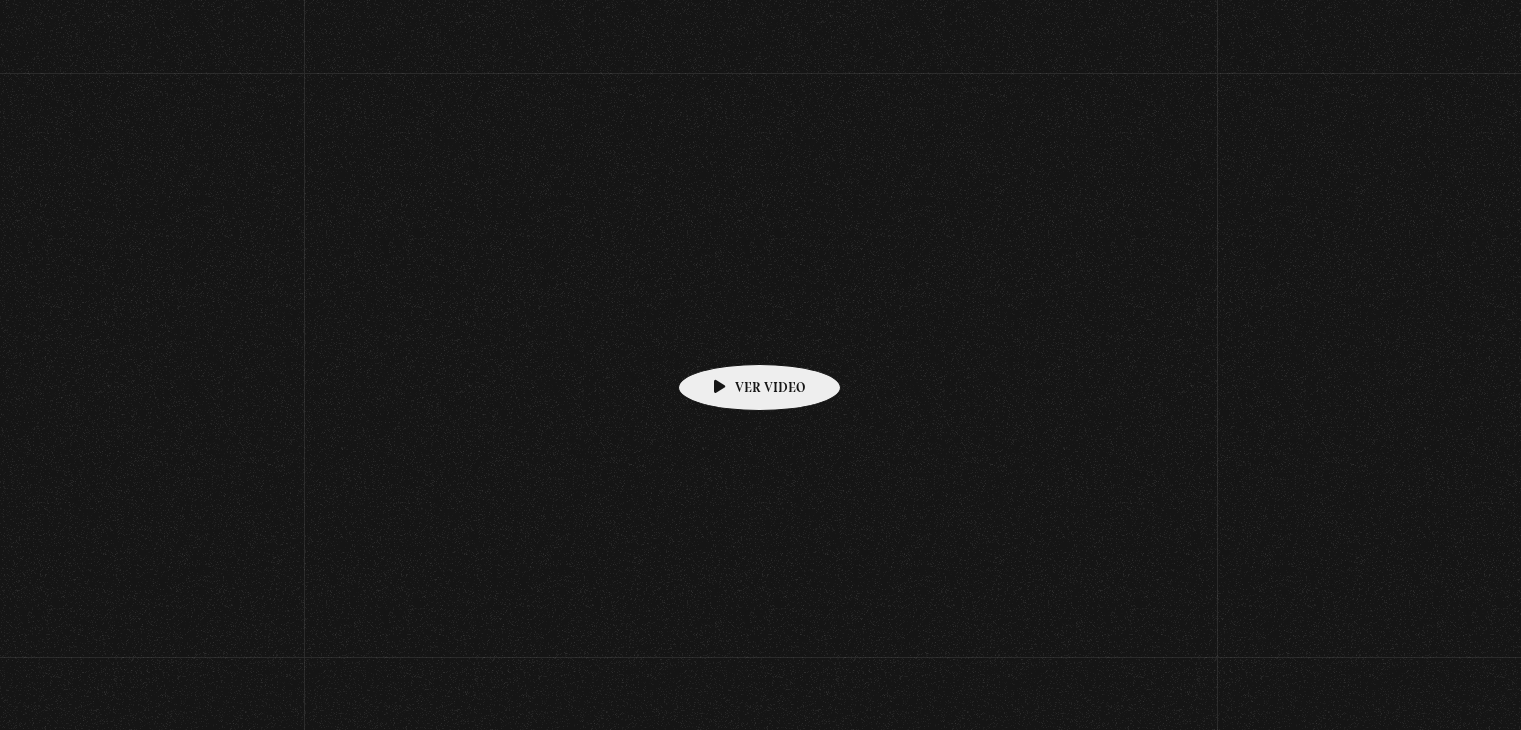 scroll, scrollTop: 81, scrollLeft: 0, axis: vertical 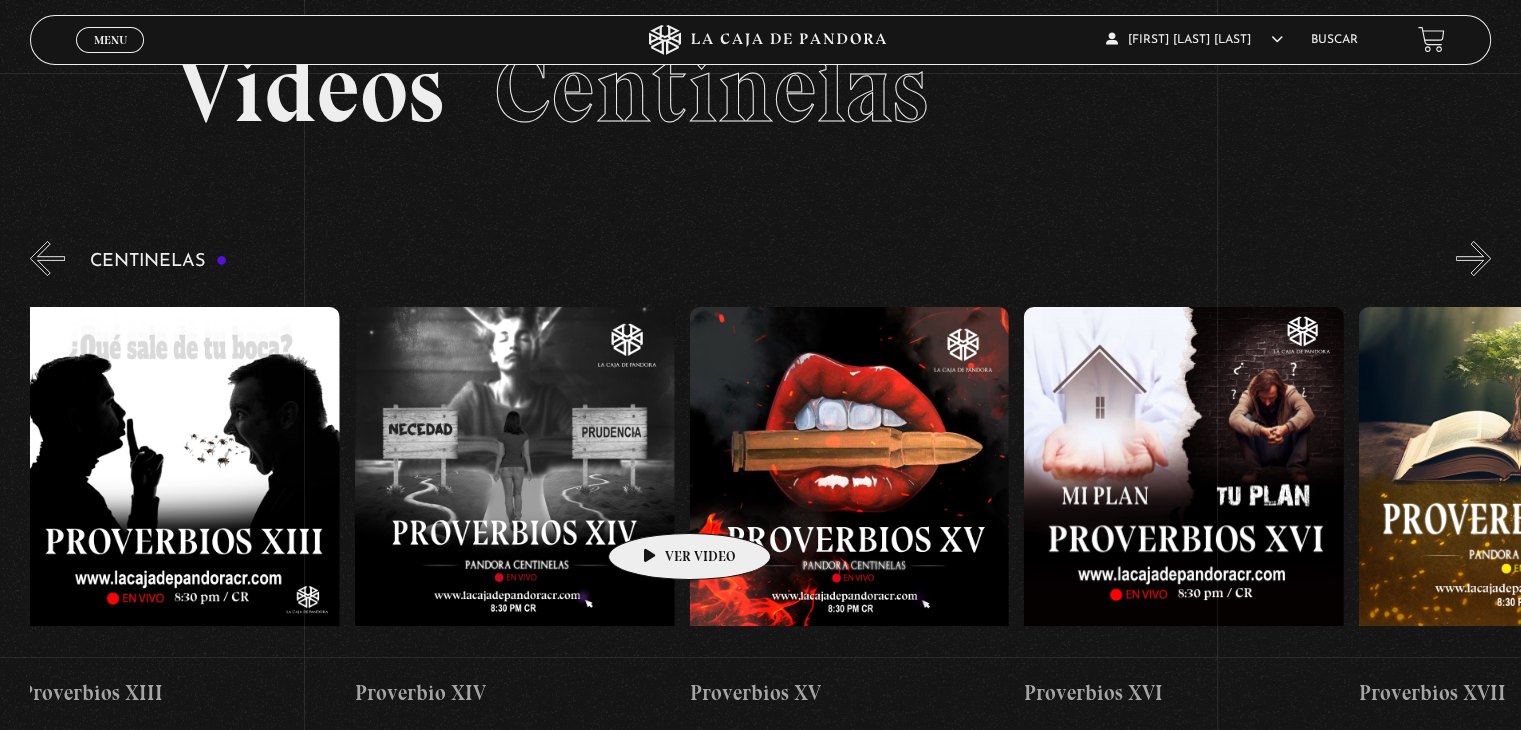 drag, startPoint x: 1241, startPoint y: 472, endPoint x: 0, endPoint y: 545, distance: 1243.1453 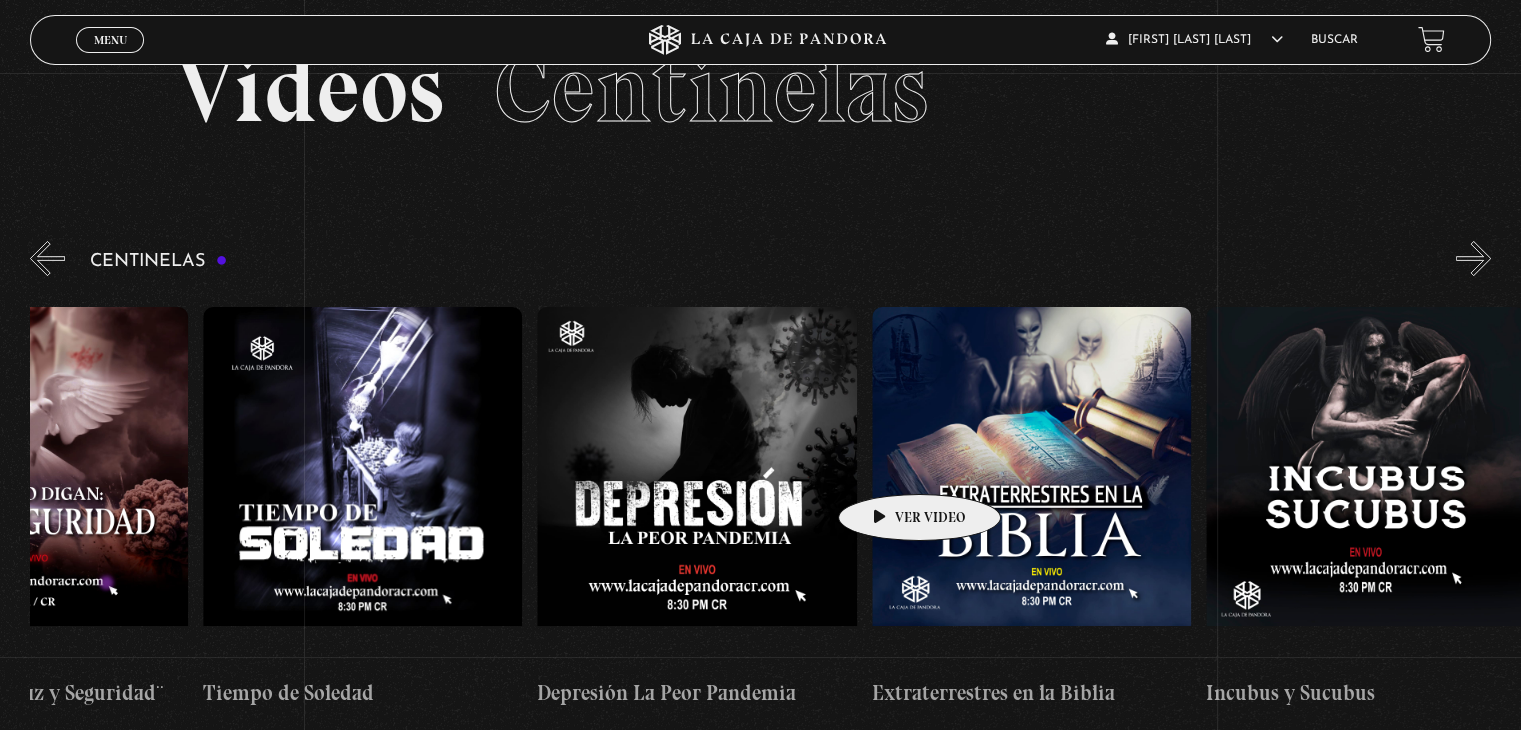 drag, startPoint x: 1006, startPoint y: 461, endPoint x: 327, endPoint y: 473, distance: 679.106 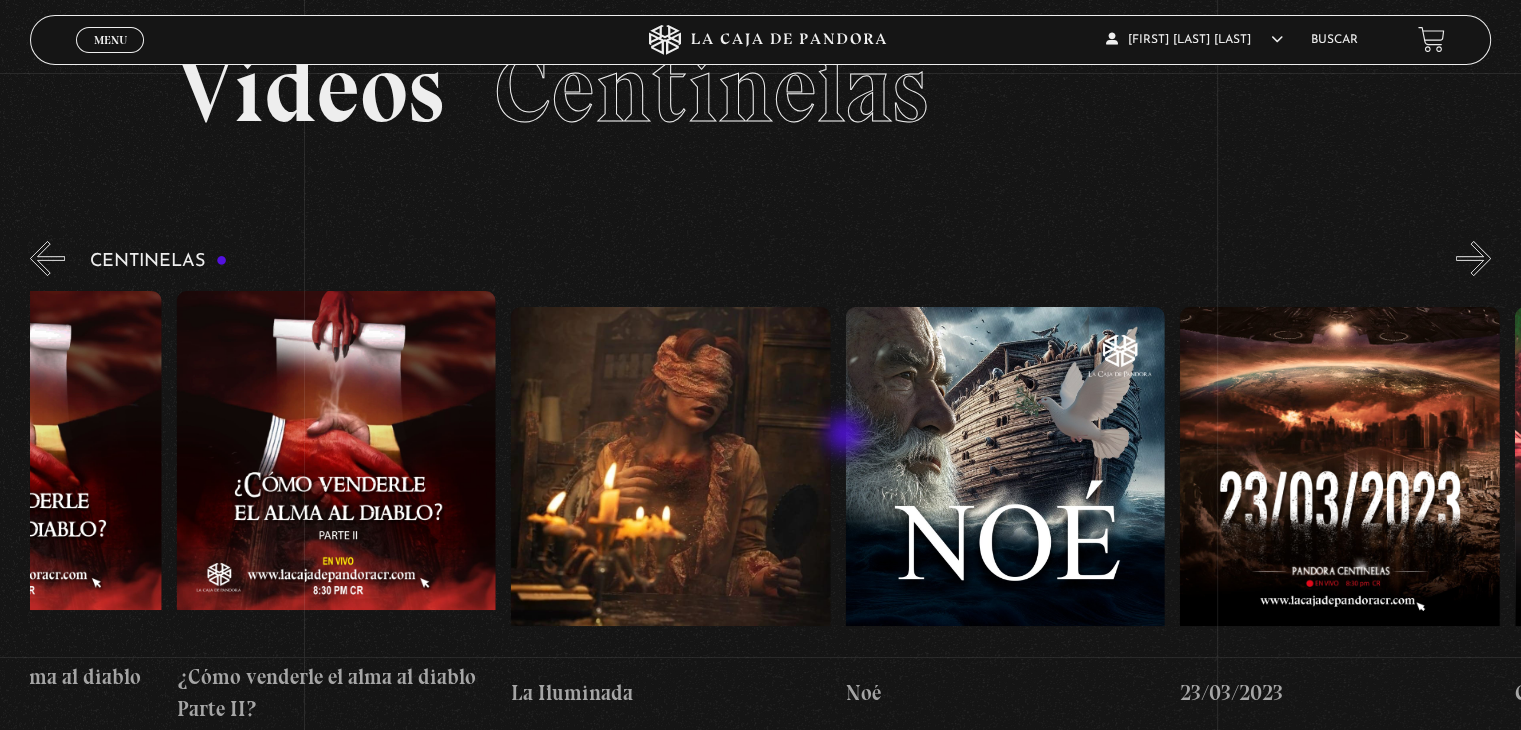 scroll, scrollTop: 0, scrollLeft: 12742, axis: horizontal 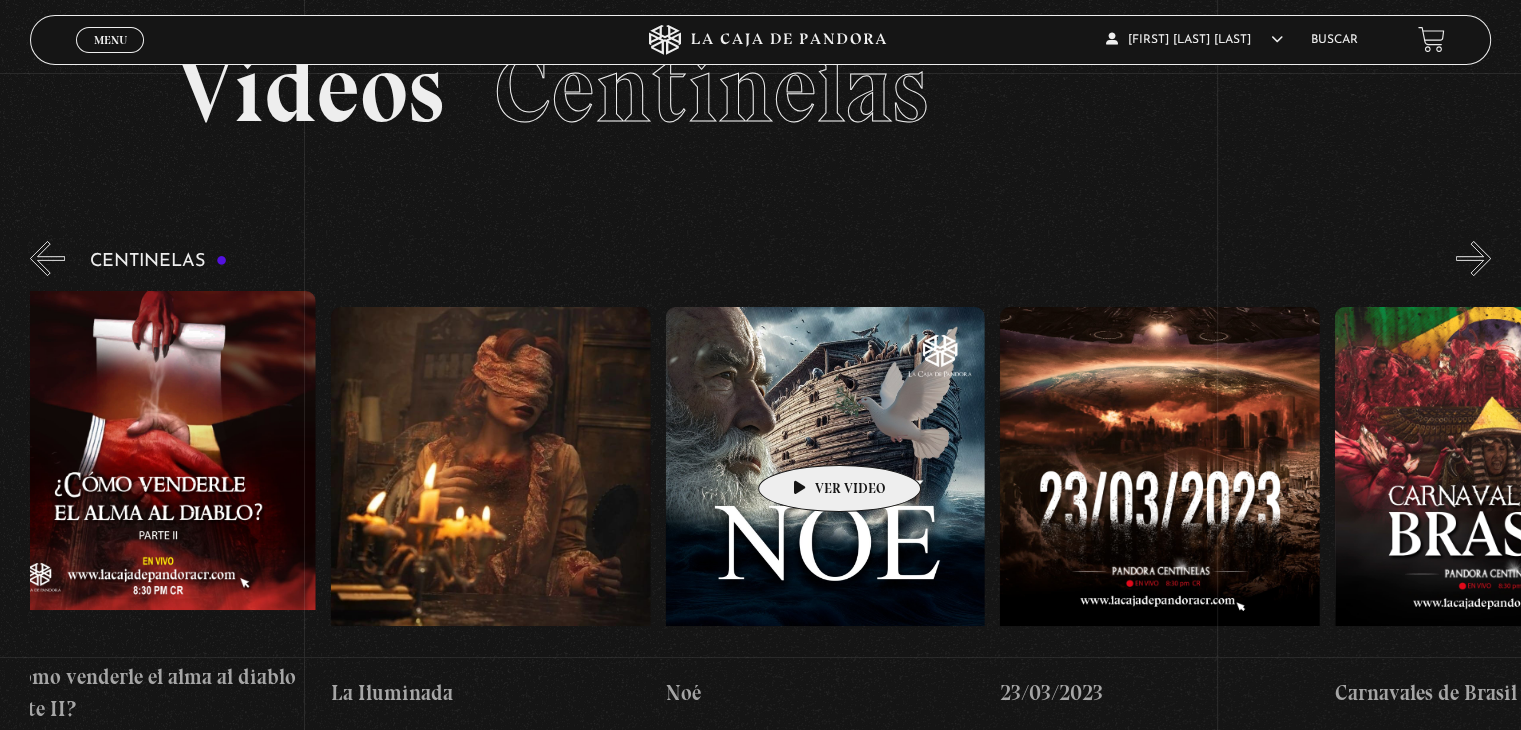 drag, startPoint x: 1328, startPoint y: 460, endPoint x: 808, endPoint y: 435, distance: 520.6006 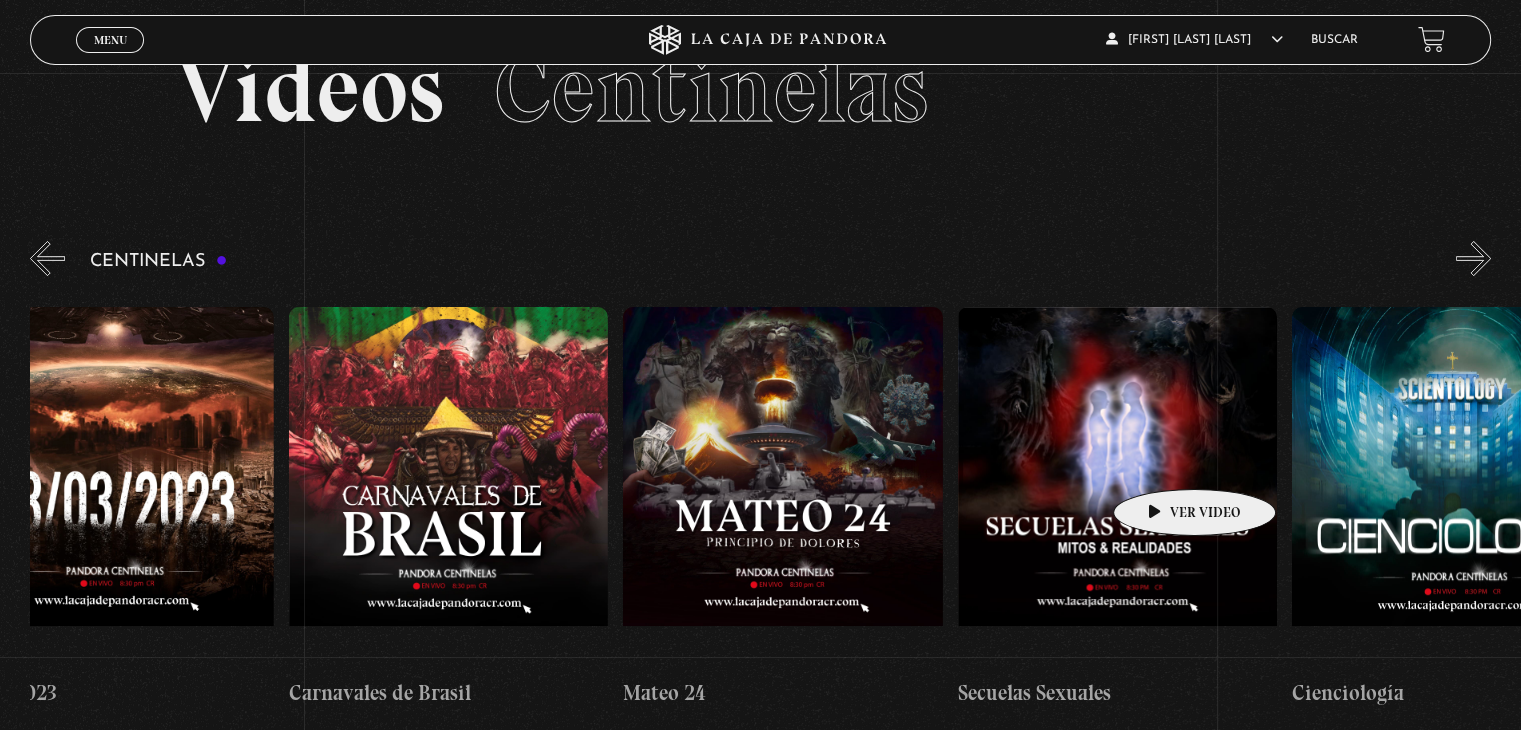 scroll, scrollTop: 0, scrollLeft: 14135, axis: horizontal 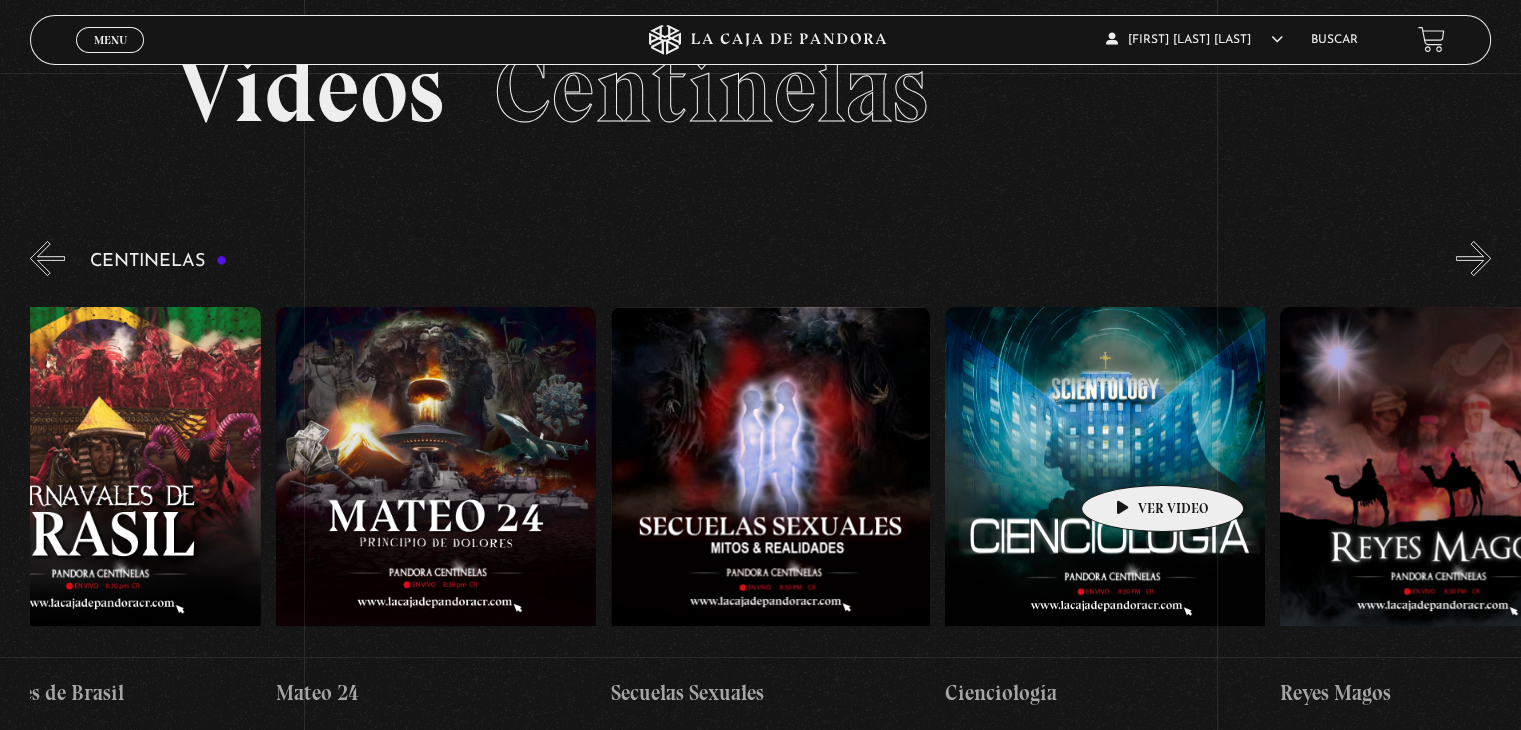 drag, startPoint x: 1408, startPoint y: 458, endPoint x: 1131, endPoint y: 455, distance: 277.01624 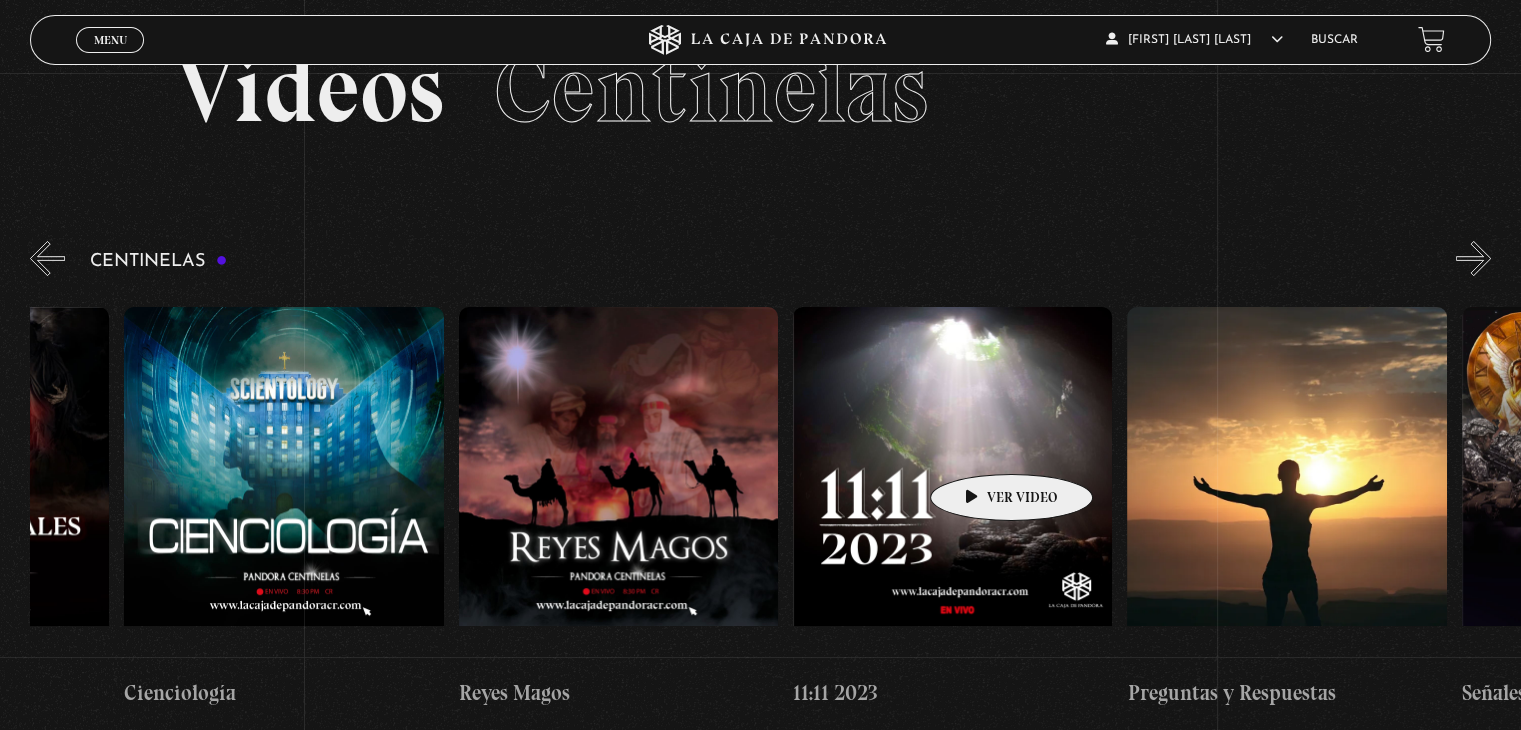 scroll, scrollTop: 0, scrollLeft: 14976, axis: horizontal 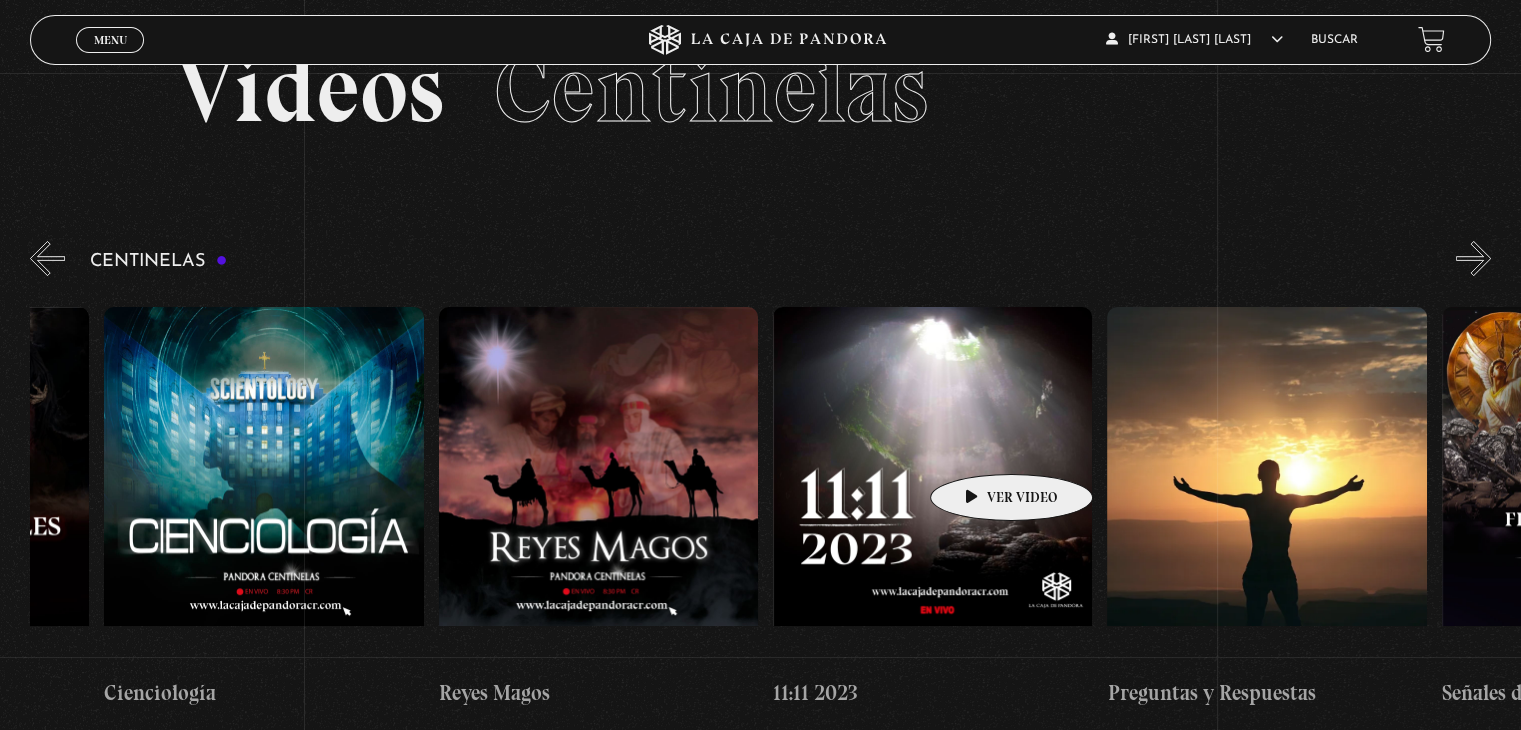 drag, startPoint x: 1132, startPoint y: 454, endPoint x: 964, endPoint y: 443, distance: 168.35974 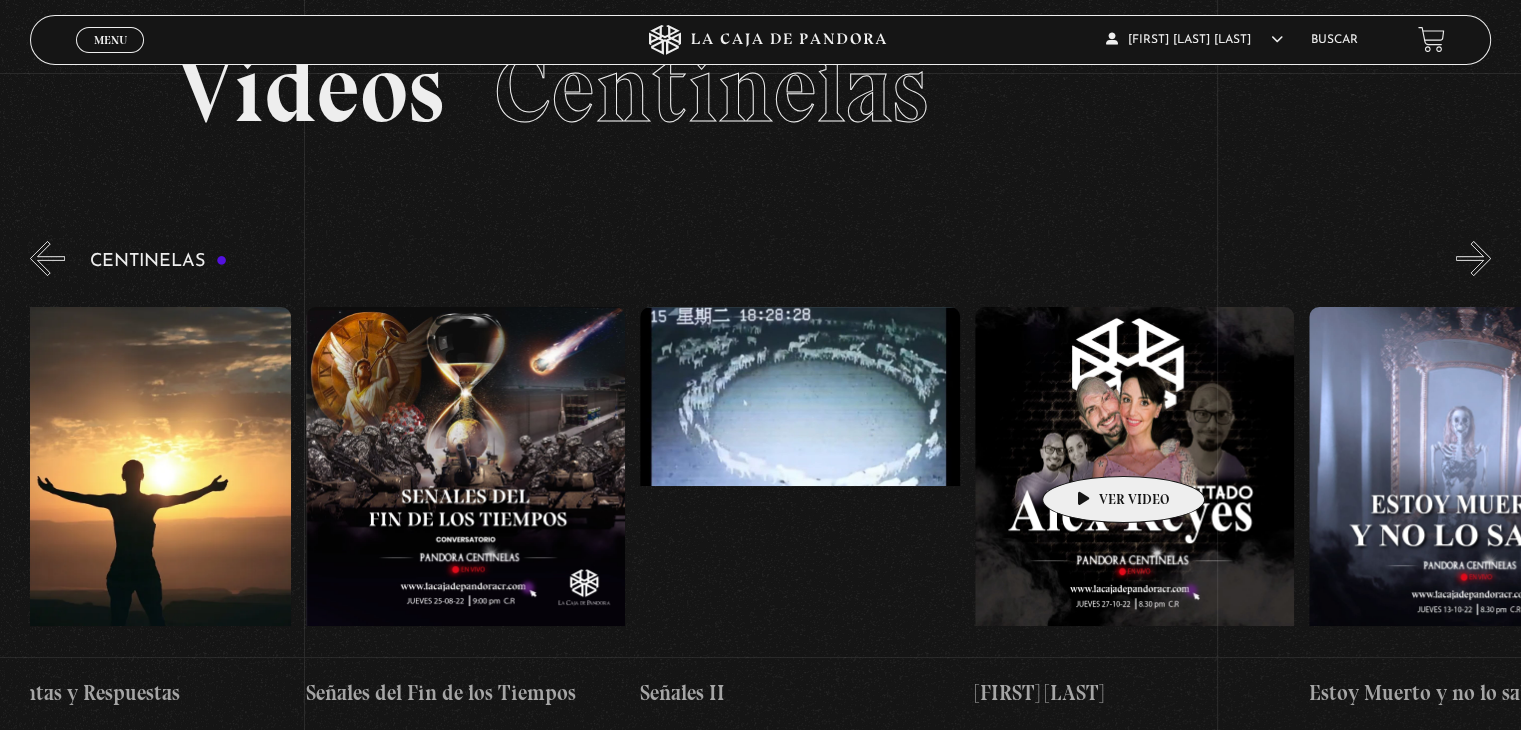 scroll, scrollTop: 0, scrollLeft: 16218, axis: horizontal 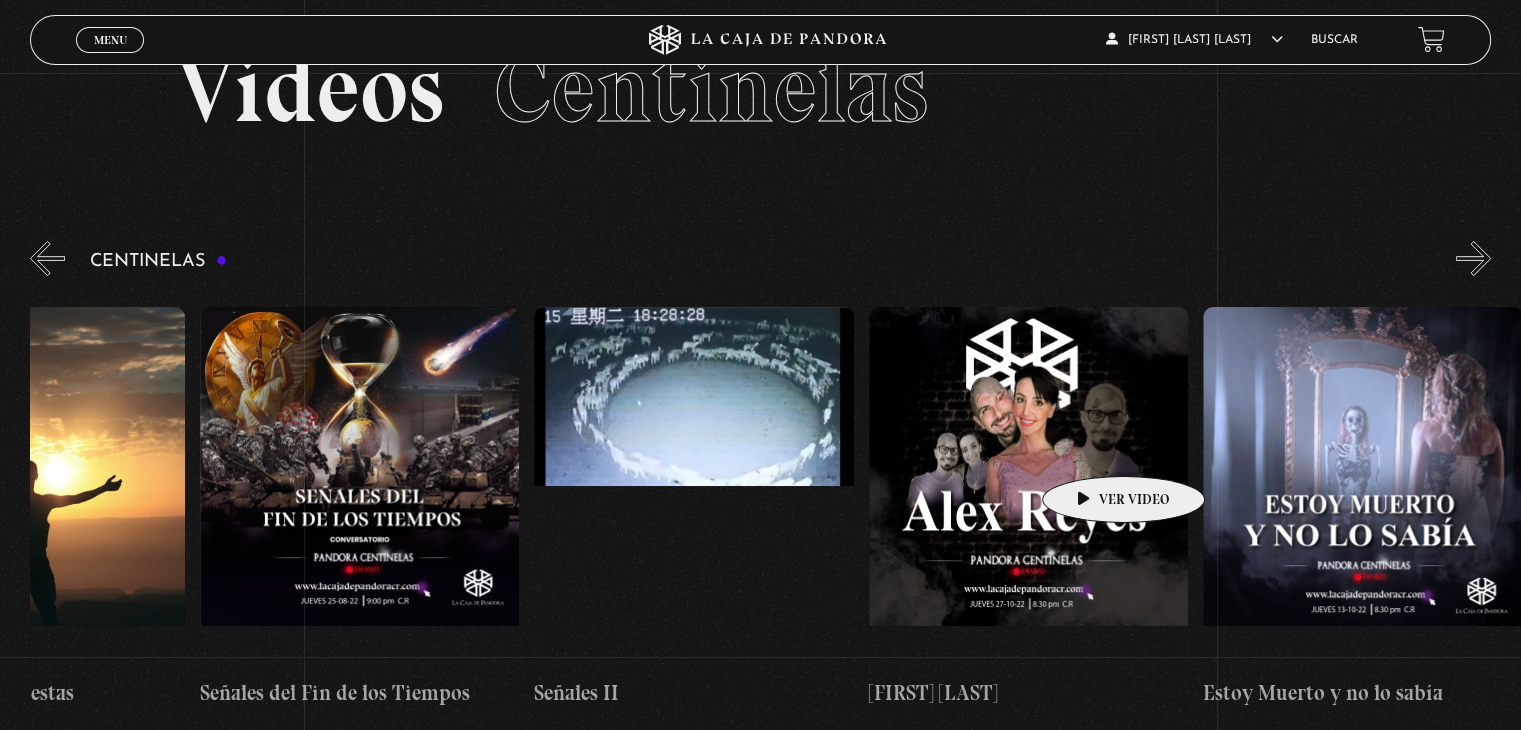 drag, startPoint x: 1235, startPoint y: 456, endPoint x: 1018, endPoint y: 440, distance: 217.58907 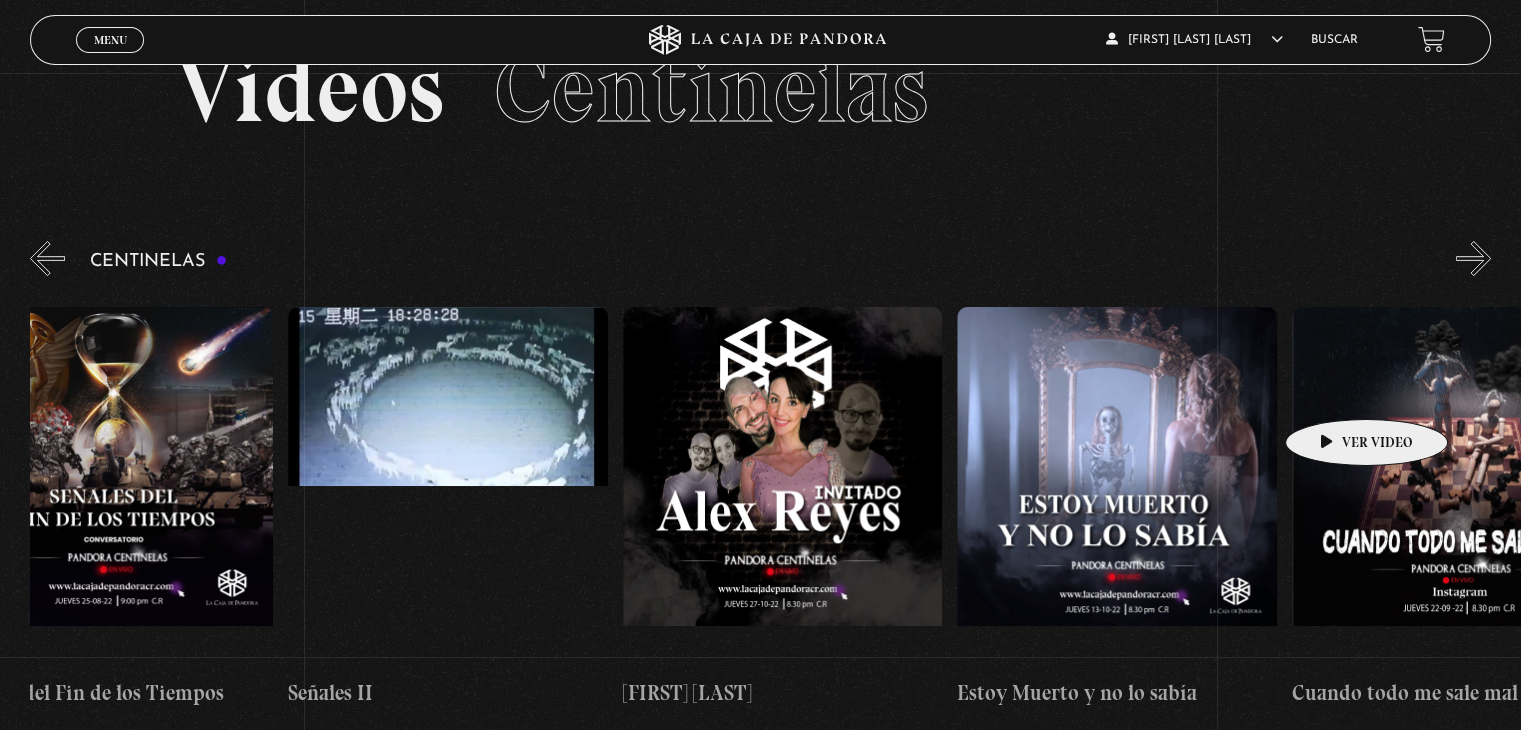 scroll, scrollTop: 0, scrollLeft: 16619, axis: horizontal 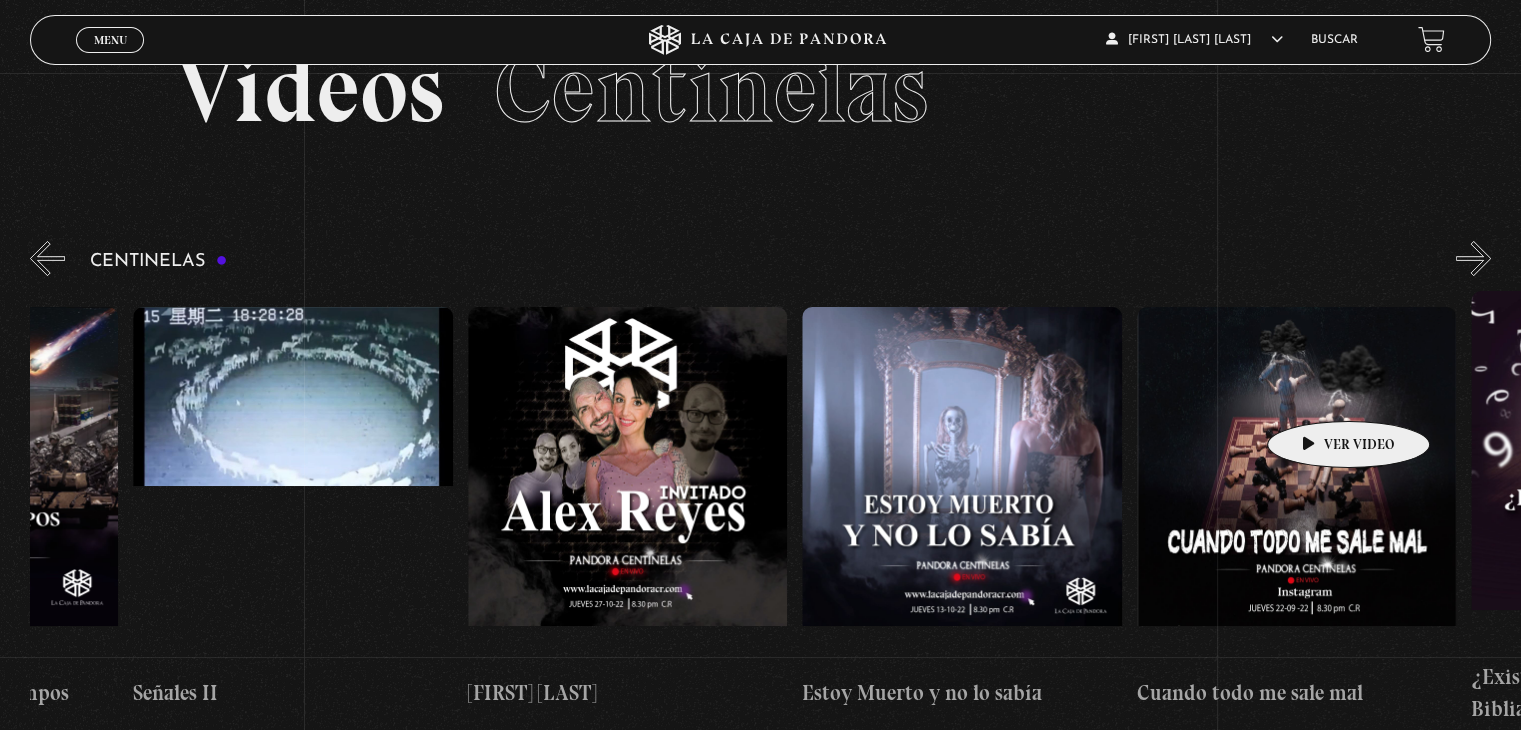 drag, startPoint x: 1397, startPoint y: 385, endPoint x: 1317, endPoint y: 391, distance: 80.224686 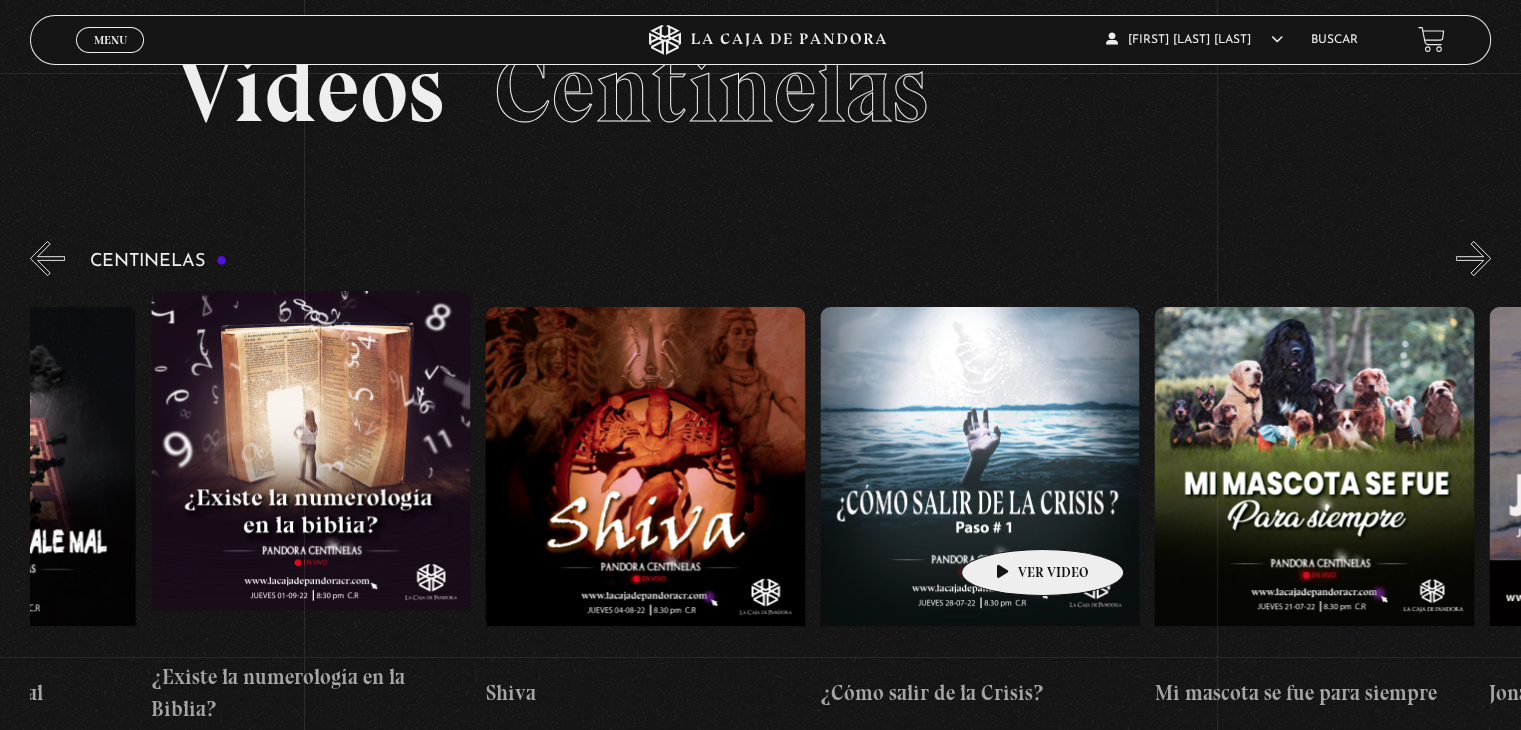 scroll, scrollTop: 0, scrollLeft: 18004, axis: horizontal 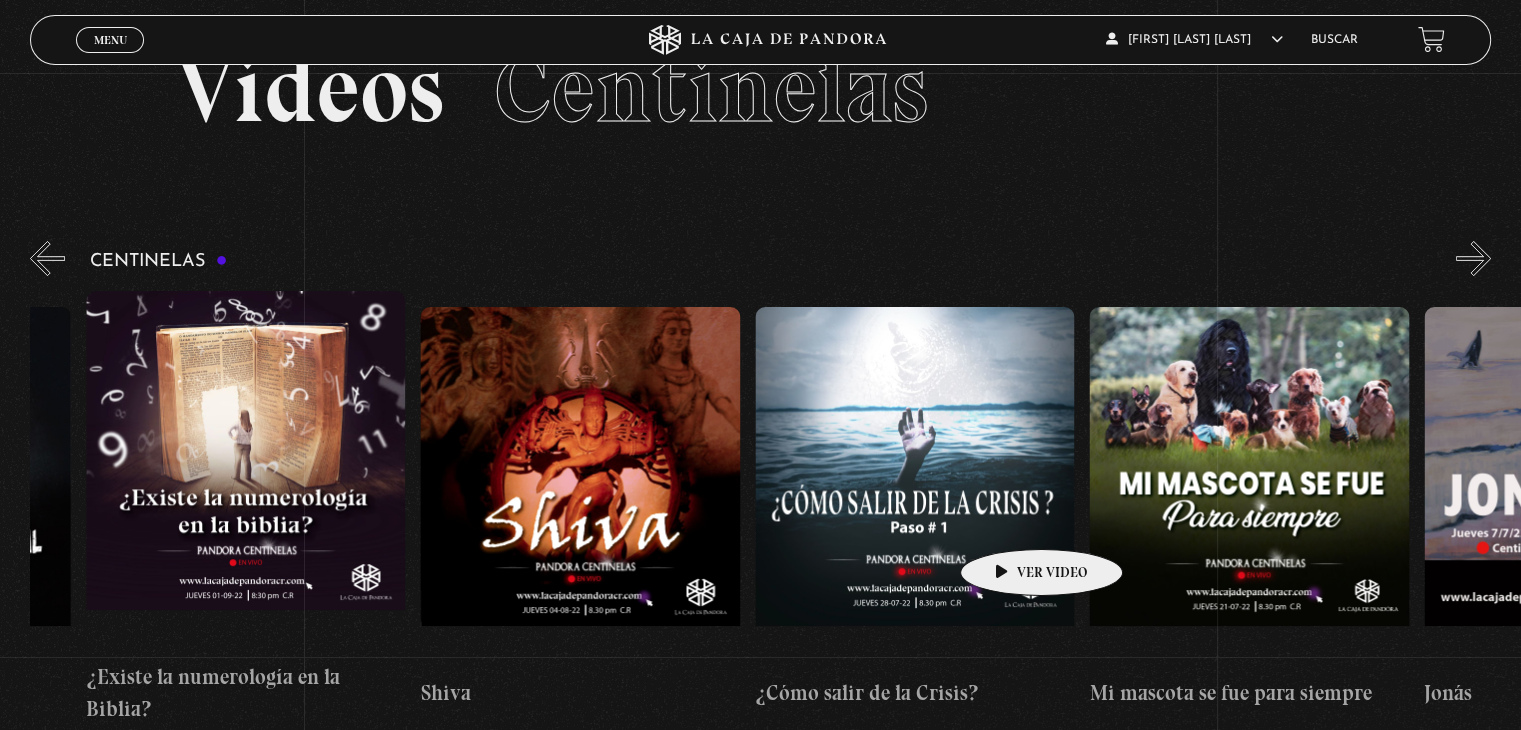 drag, startPoint x: 1286, startPoint y: 523, endPoint x: 1010, endPoint y: 519, distance: 276.029 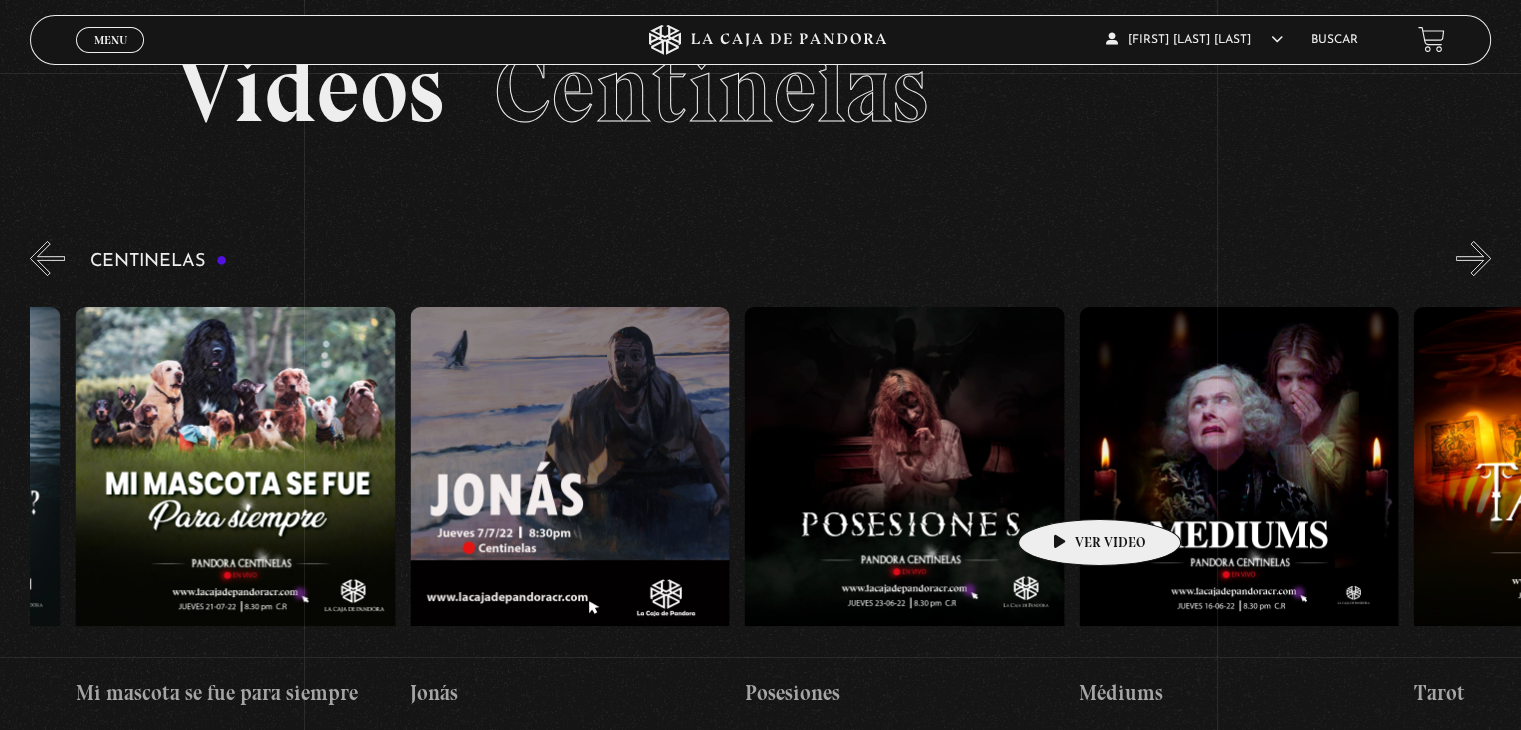 scroll, scrollTop: 0, scrollLeft: 19053, axis: horizontal 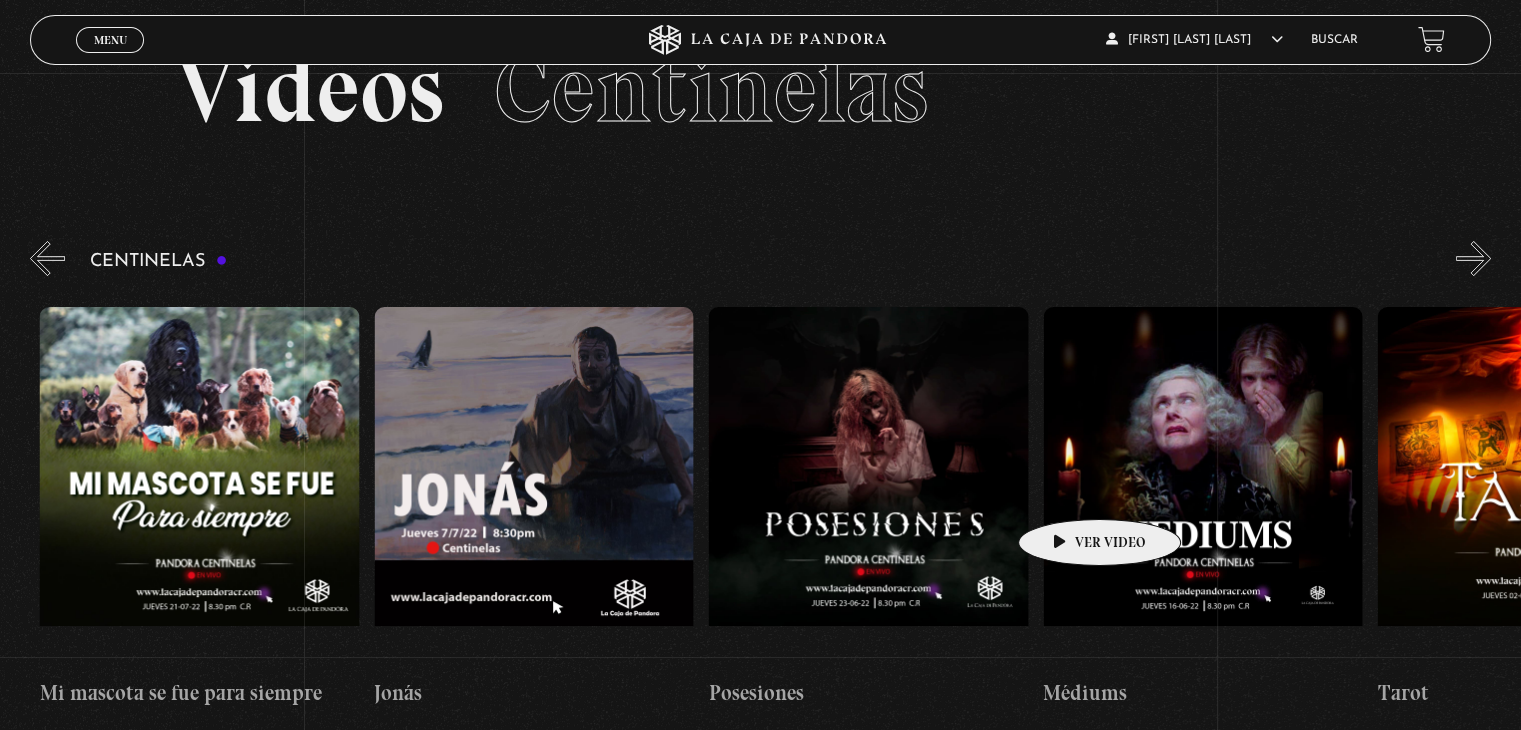 drag, startPoint x: 1246, startPoint y: 505, endPoint x: 1068, endPoint y: 489, distance: 178.71765 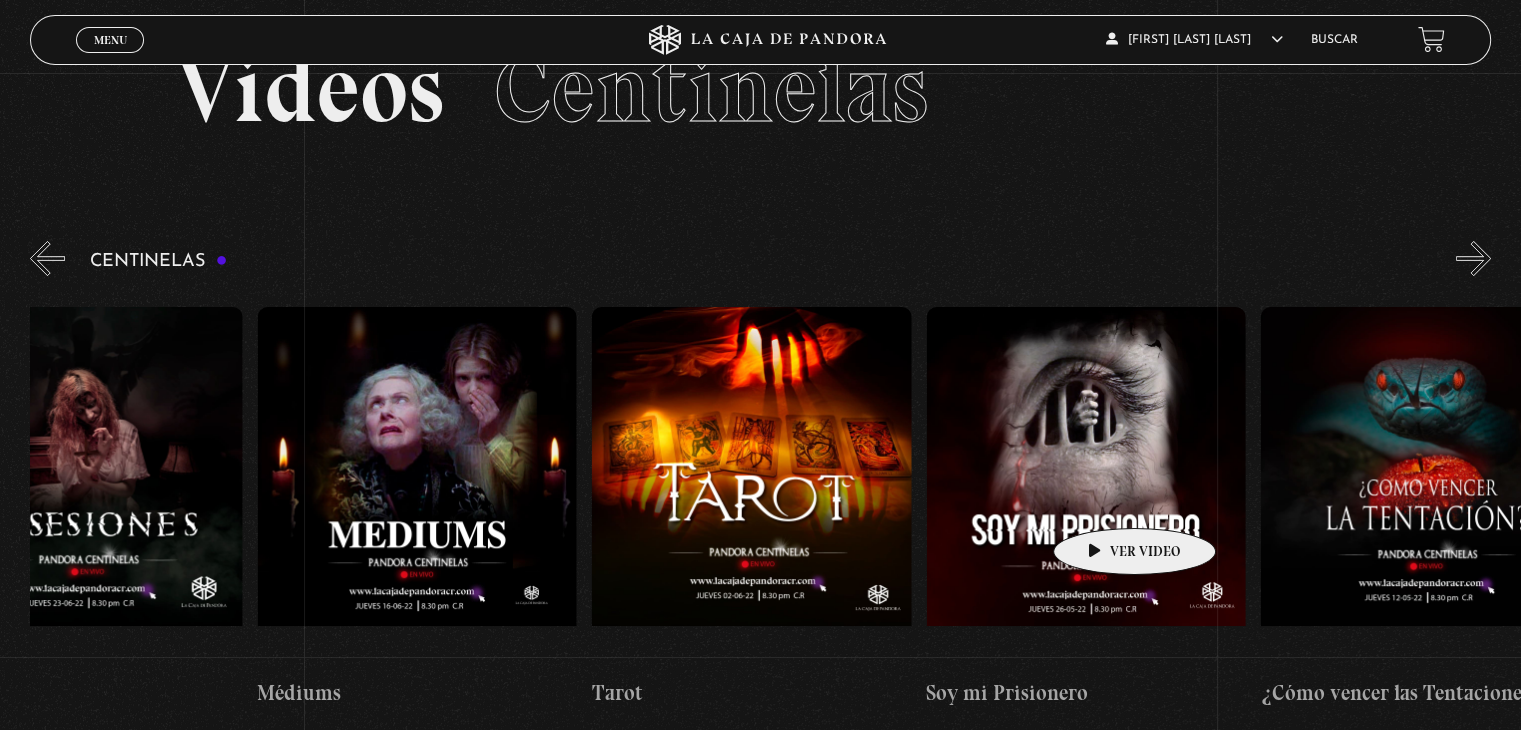 scroll, scrollTop: 0, scrollLeft: 20059, axis: horizontal 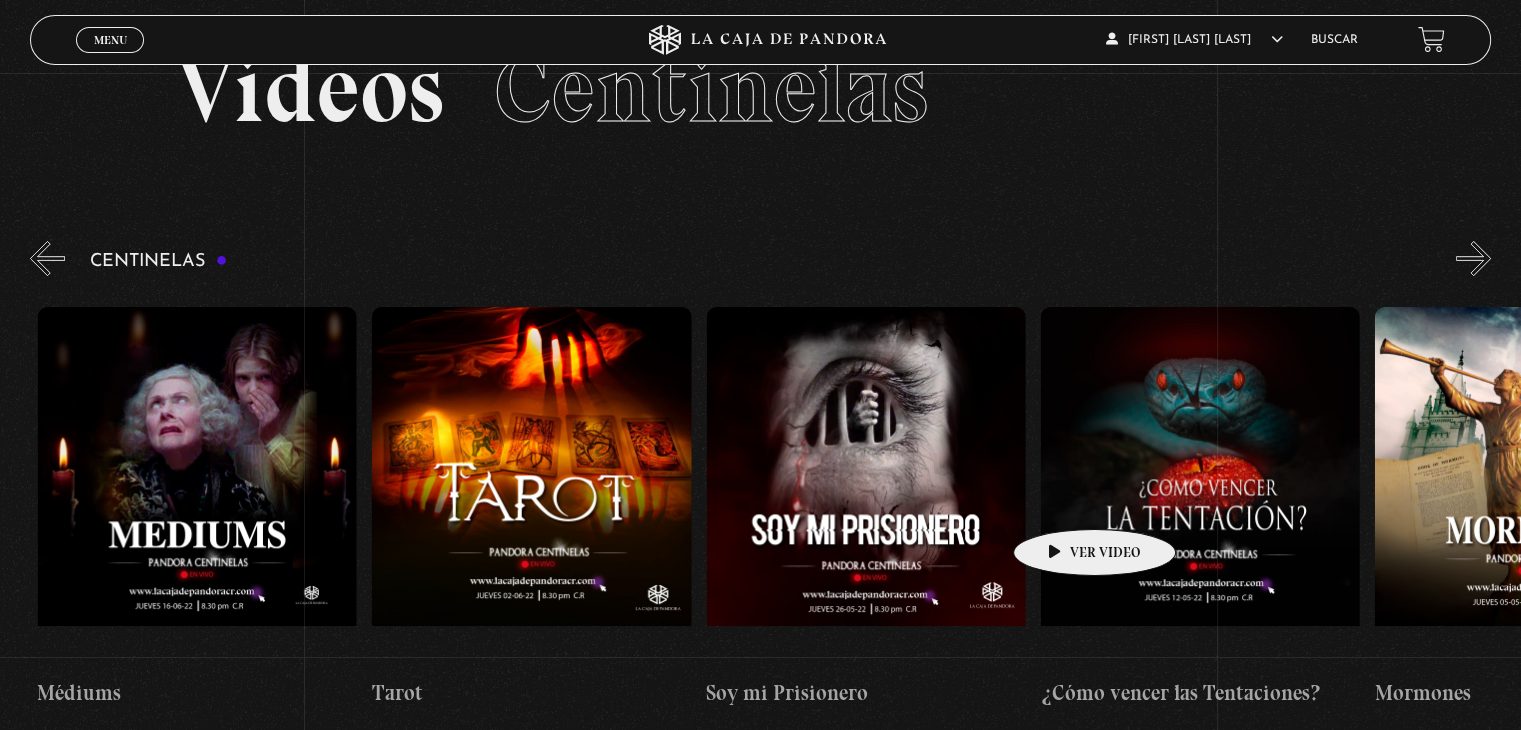 drag, startPoint x: 1264, startPoint y: 502, endPoint x: 1063, endPoint y: 499, distance: 201.02238 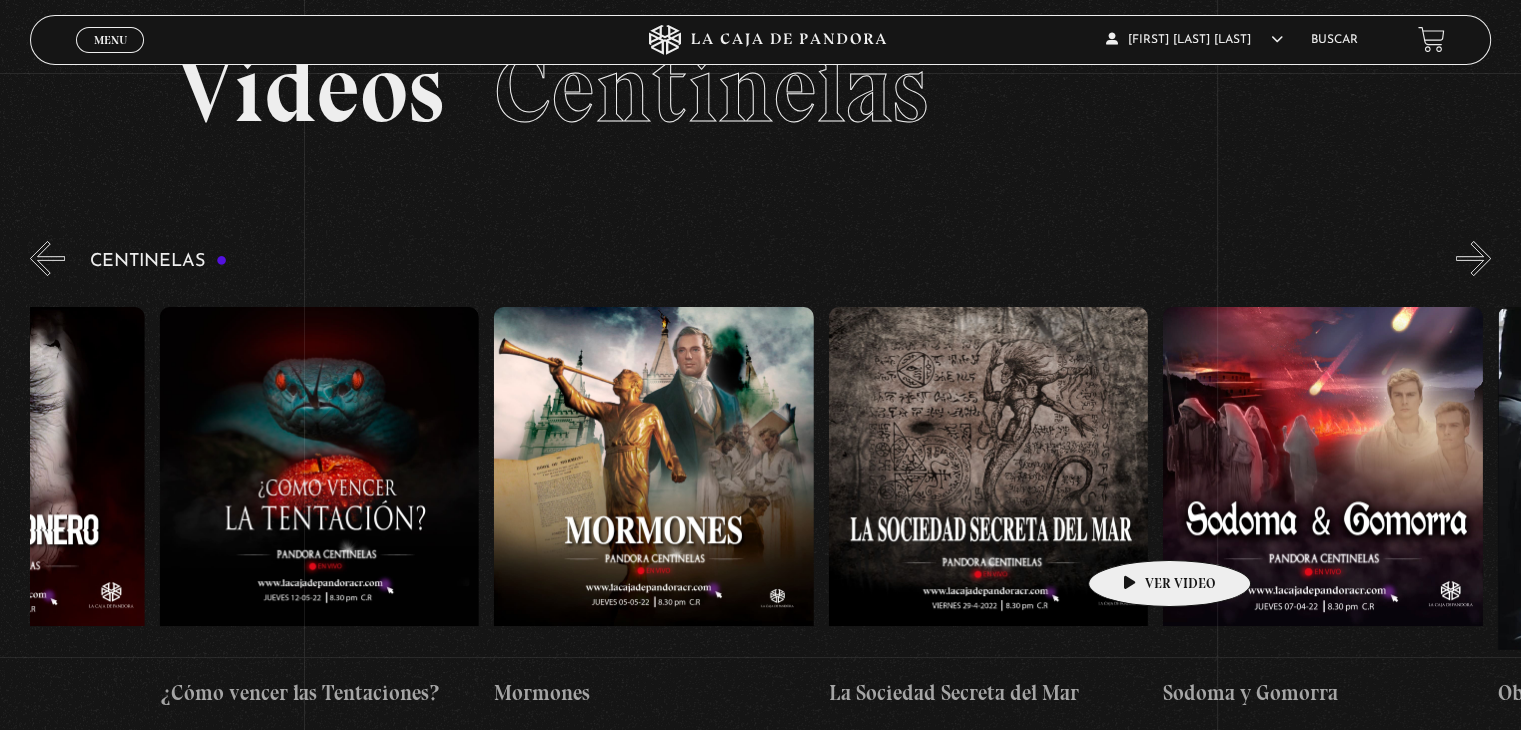 scroll, scrollTop: 0, scrollLeft: 20966, axis: horizontal 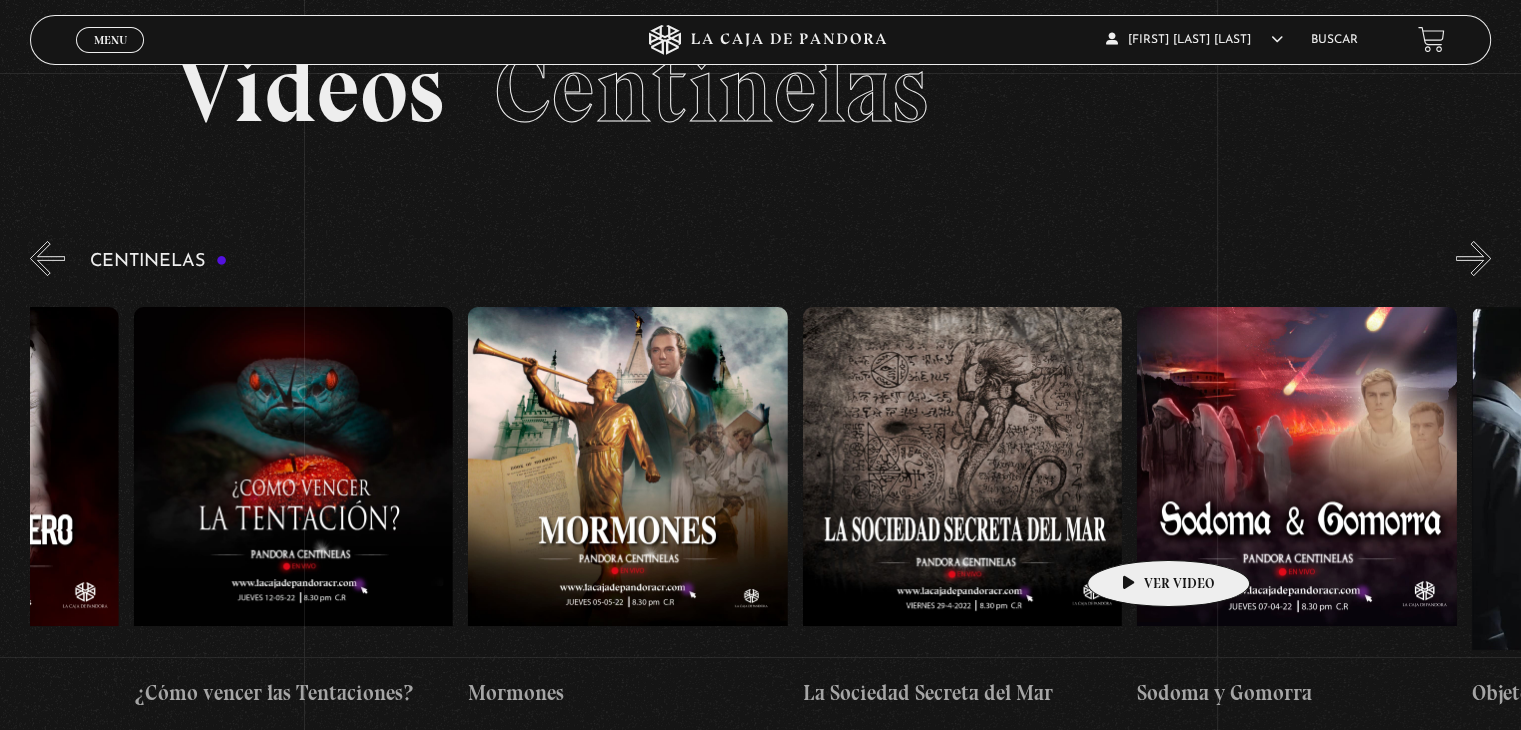 drag, startPoint x: 1318, startPoint y: 540, endPoint x: 1137, endPoint y: 530, distance: 181.27603 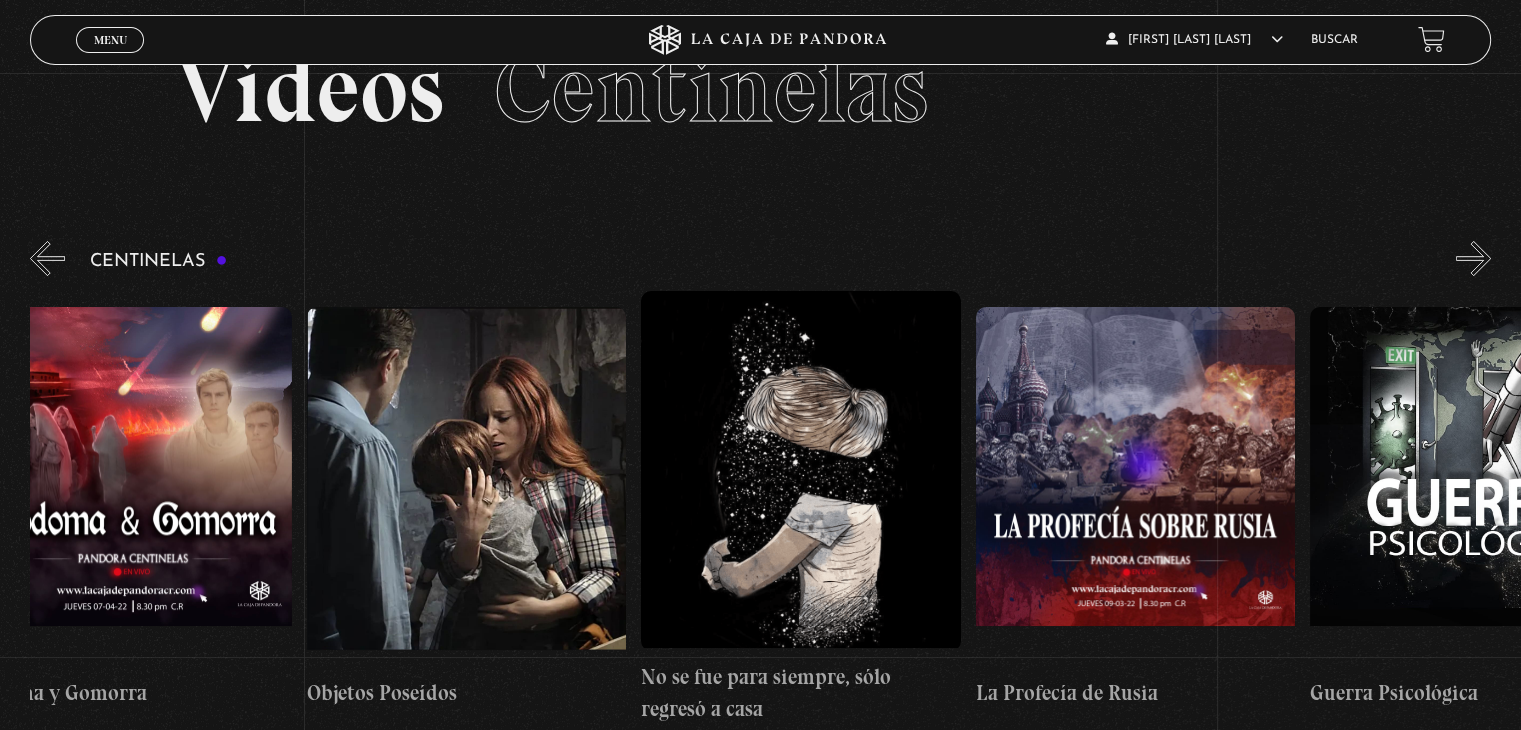 scroll, scrollTop: 0, scrollLeft: 22217, axis: horizontal 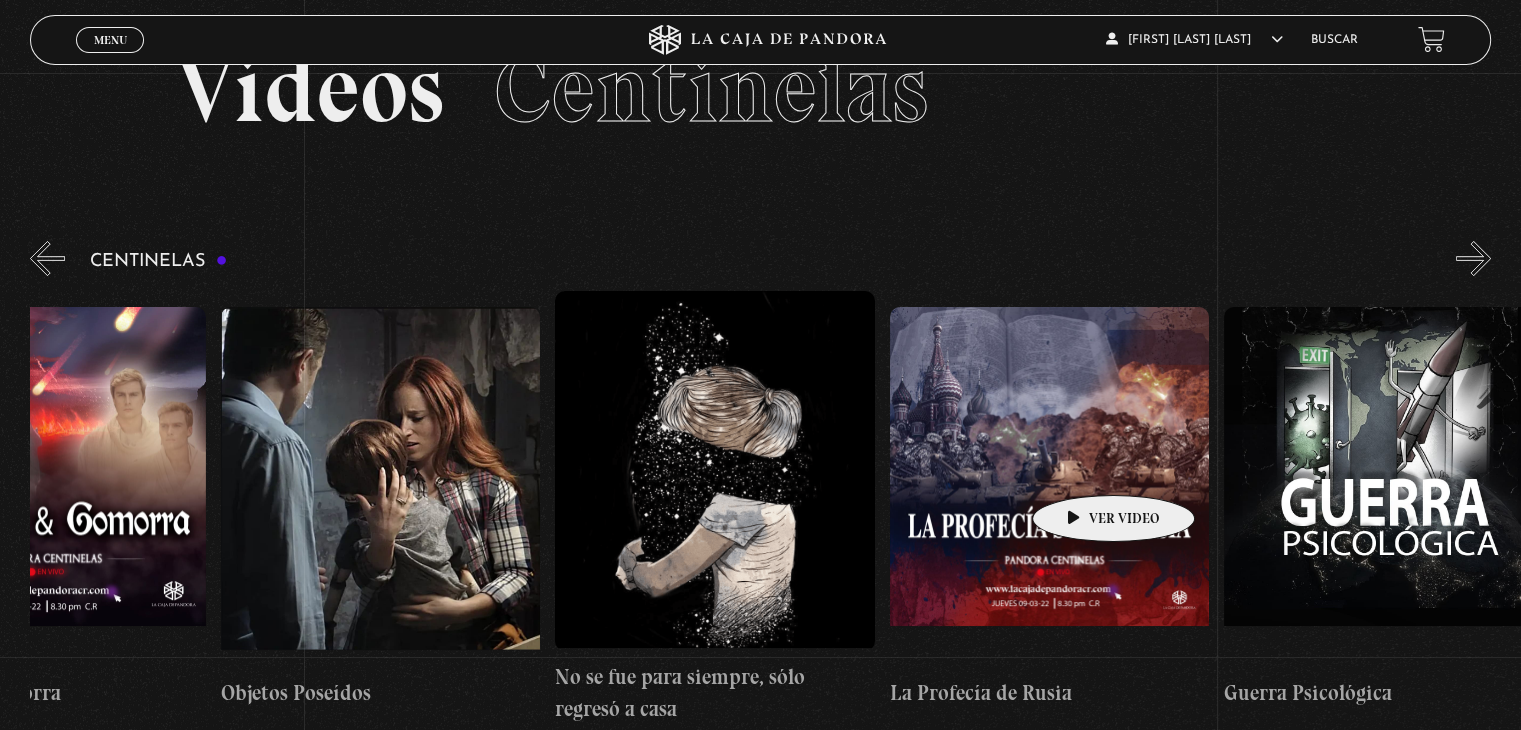drag, startPoint x: 1332, startPoint y: 452, endPoint x: 1082, endPoint y: 465, distance: 250.33777 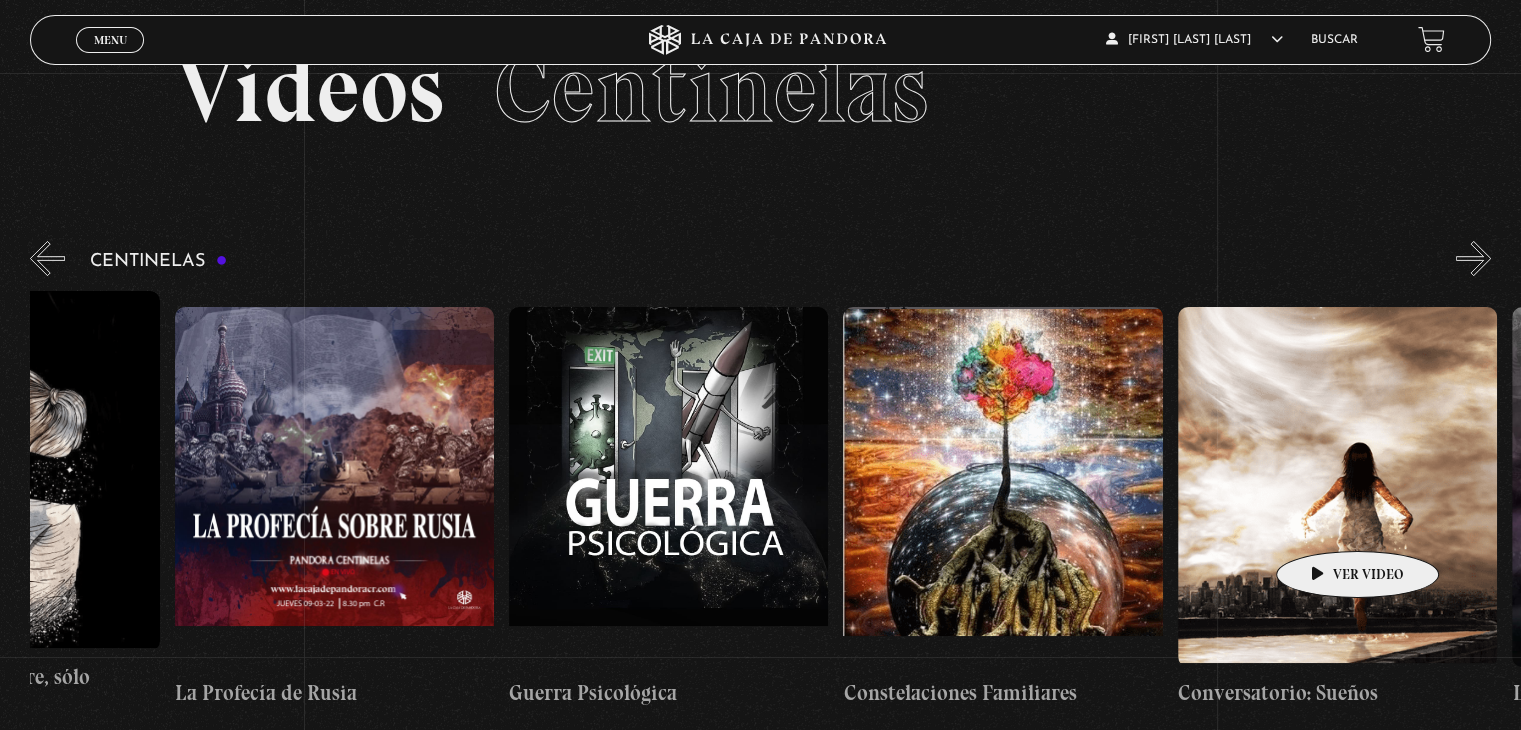 drag, startPoint x: 1468, startPoint y: 498, endPoint x: 1326, endPoint y: 521, distance: 143.85062 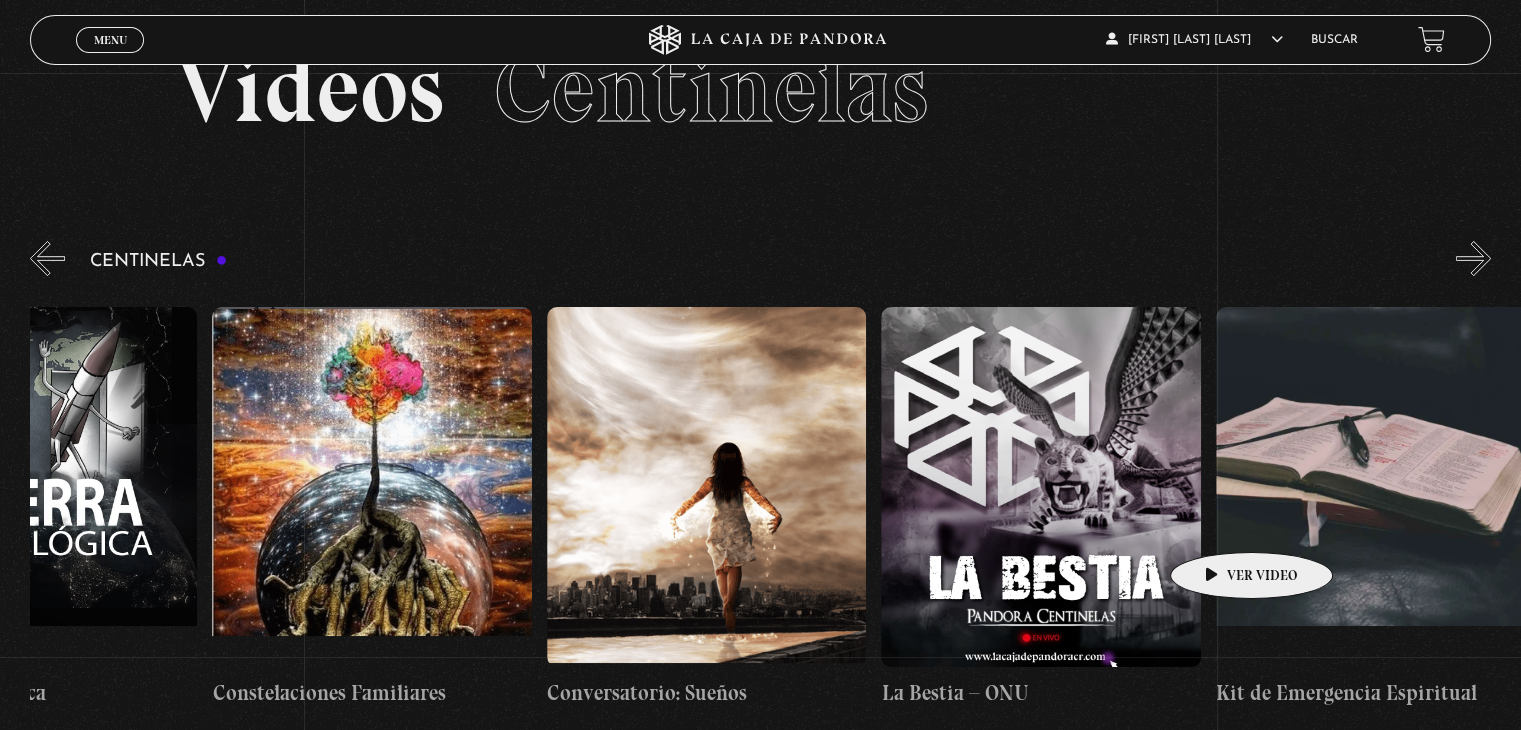 scroll, scrollTop: 0, scrollLeft: 23904, axis: horizontal 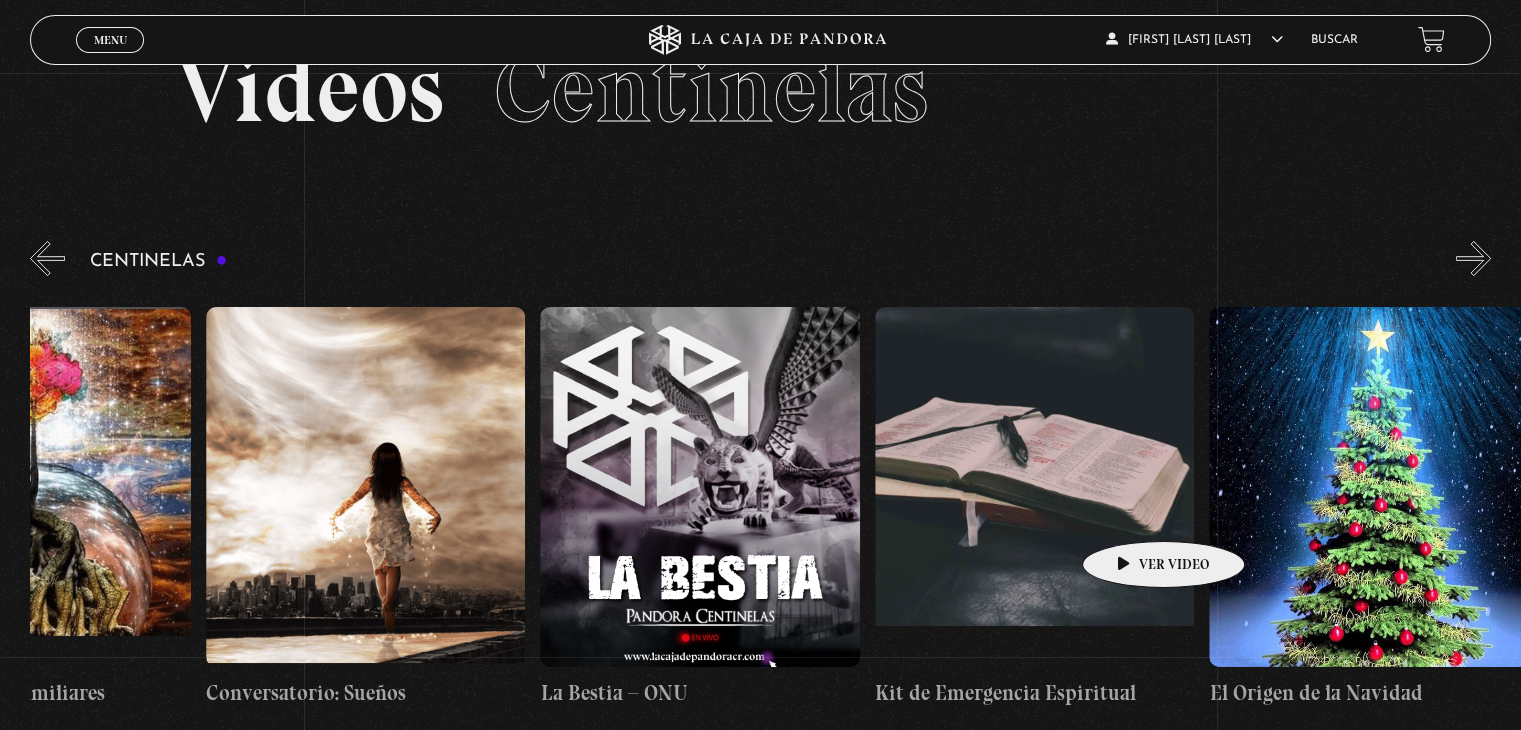 drag, startPoint x: 1326, startPoint y: 521, endPoint x: 1132, endPoint y: 511, distance: 194.25757 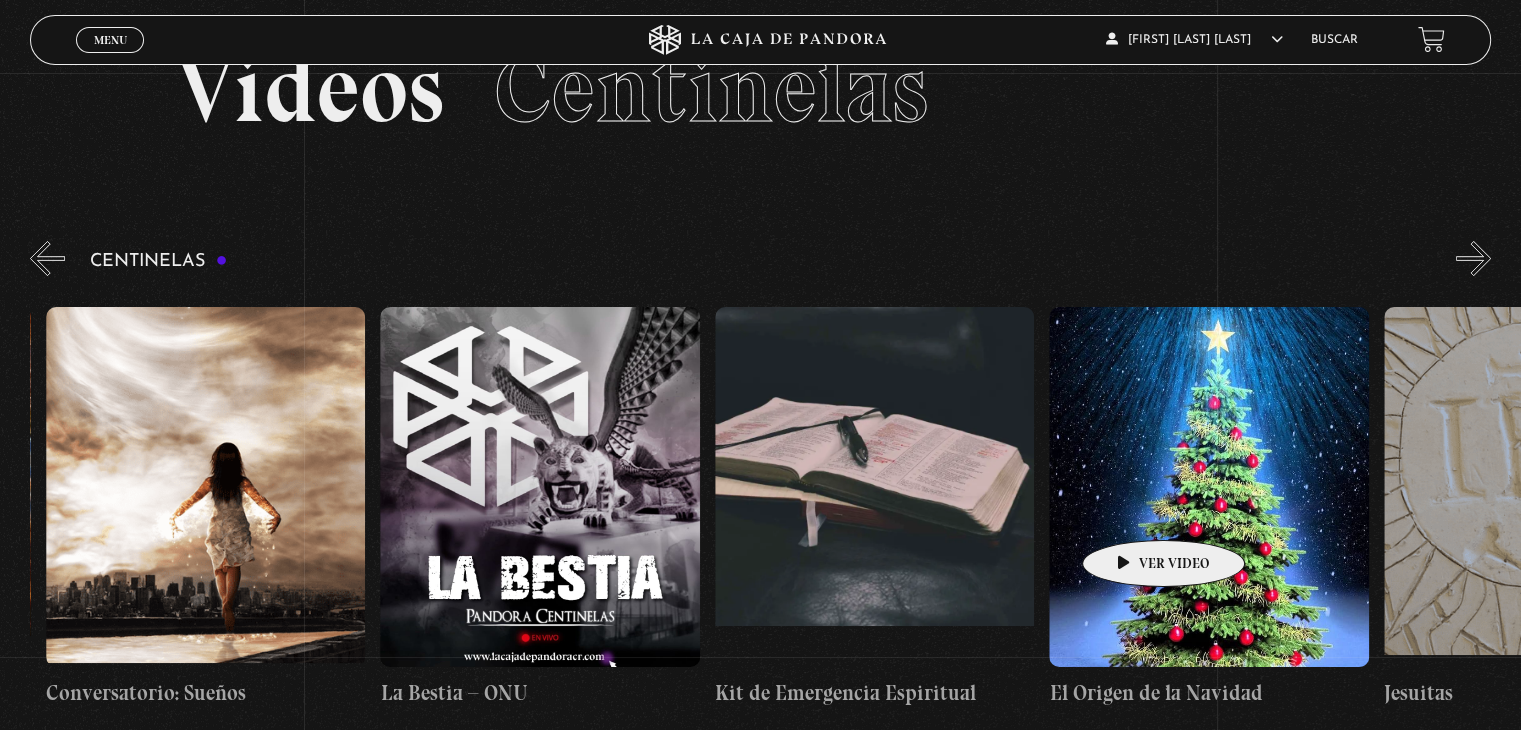scroll, scrollTop: 0, scrollLeft: 24124, axis: horizontal 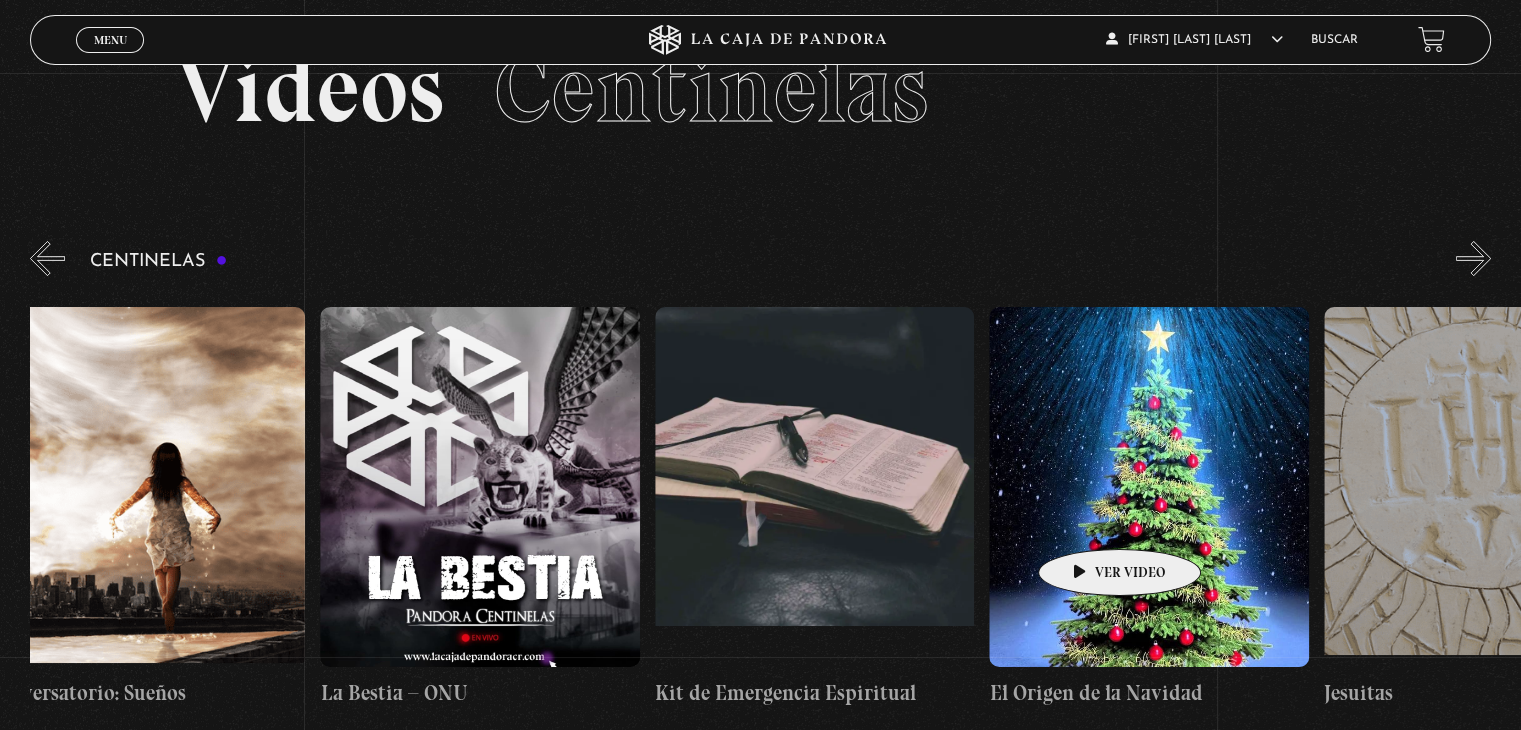 drag, startPoint x: 1132, startPoint y: 510, endPoint x: 1088, endPoint y: 520, distance: 45.122055 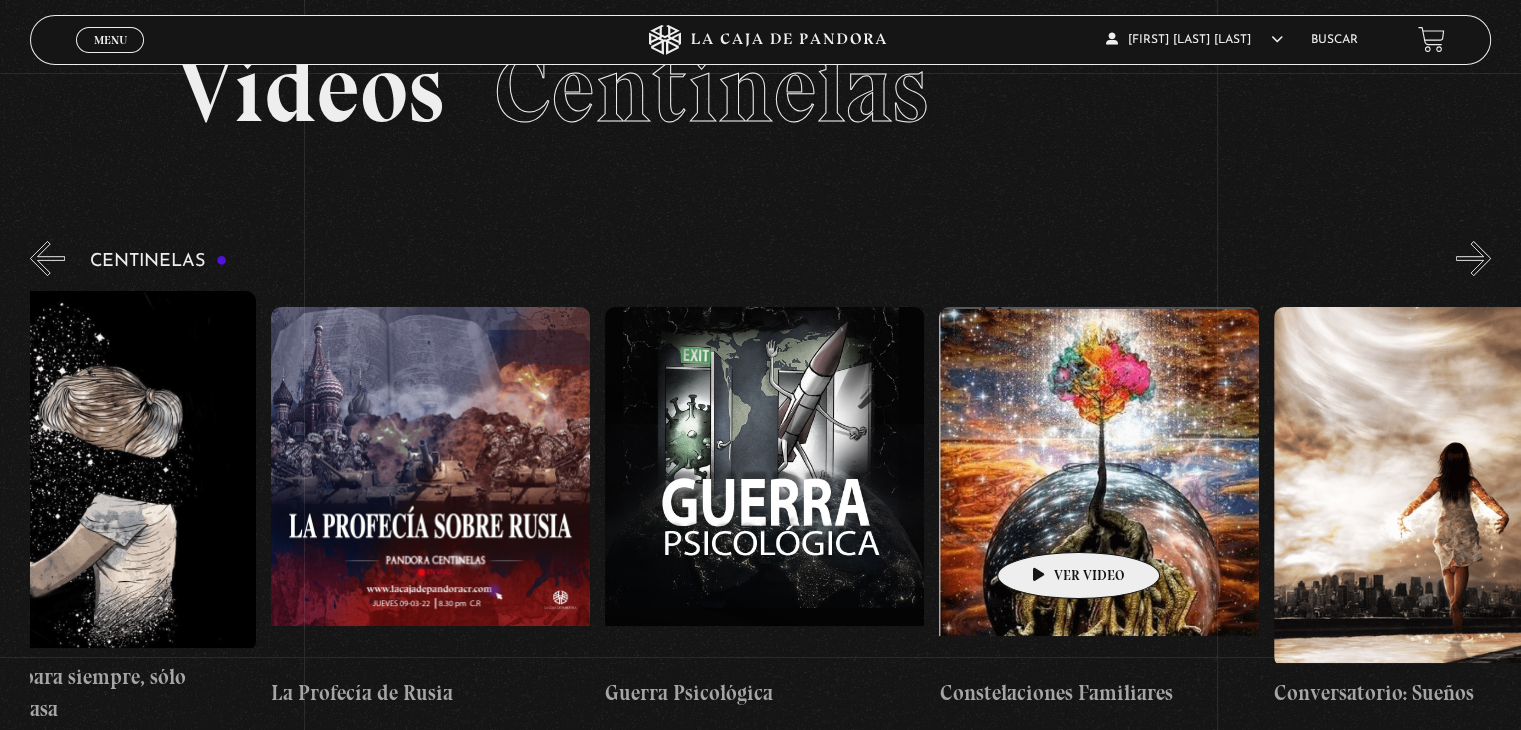 drag, startPoint x: 980, startPoint y: 517, endPoint x: 1096, endPoint y: 526, distance: 116.34862 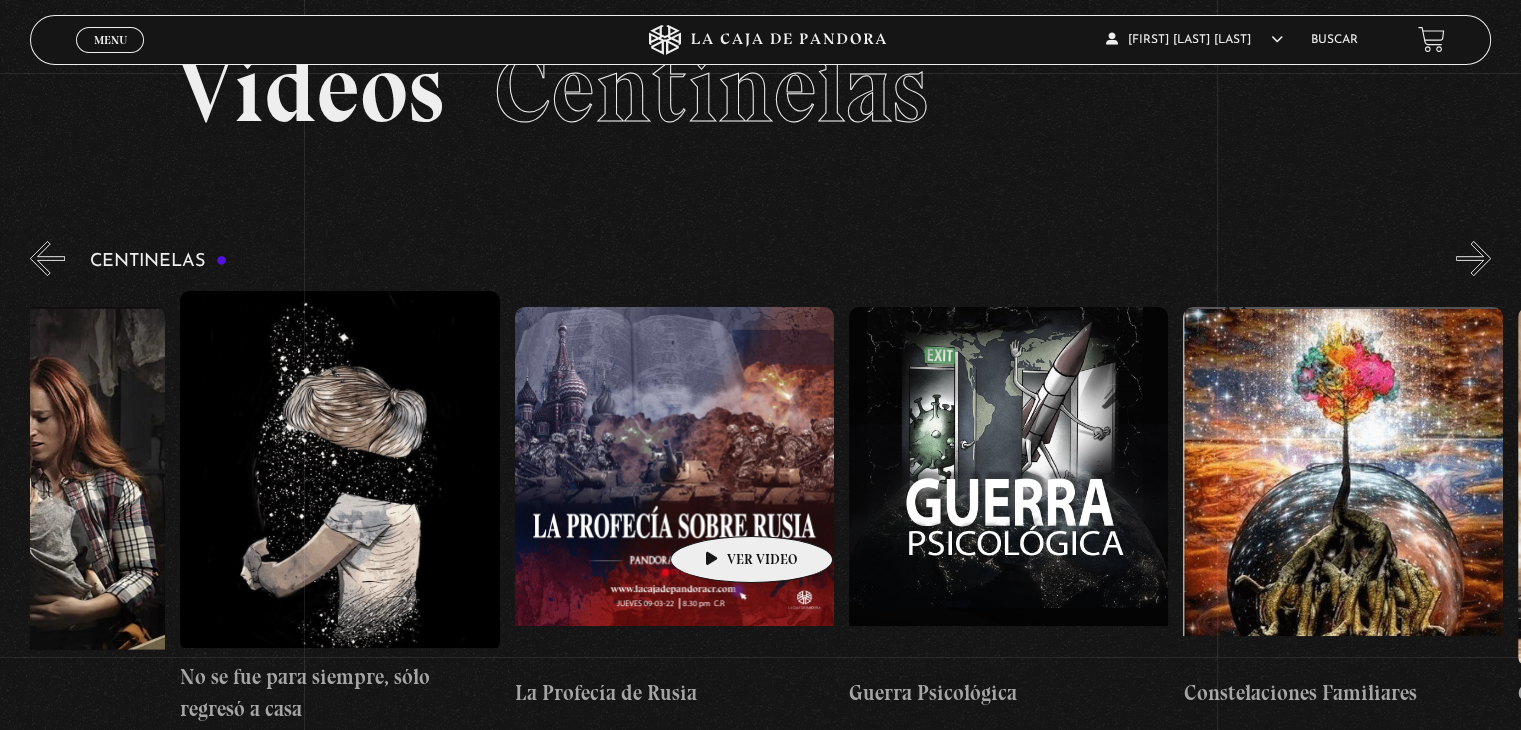 scroll, scrollTop: 0, scrollLeft: 22582, axis: horizontal 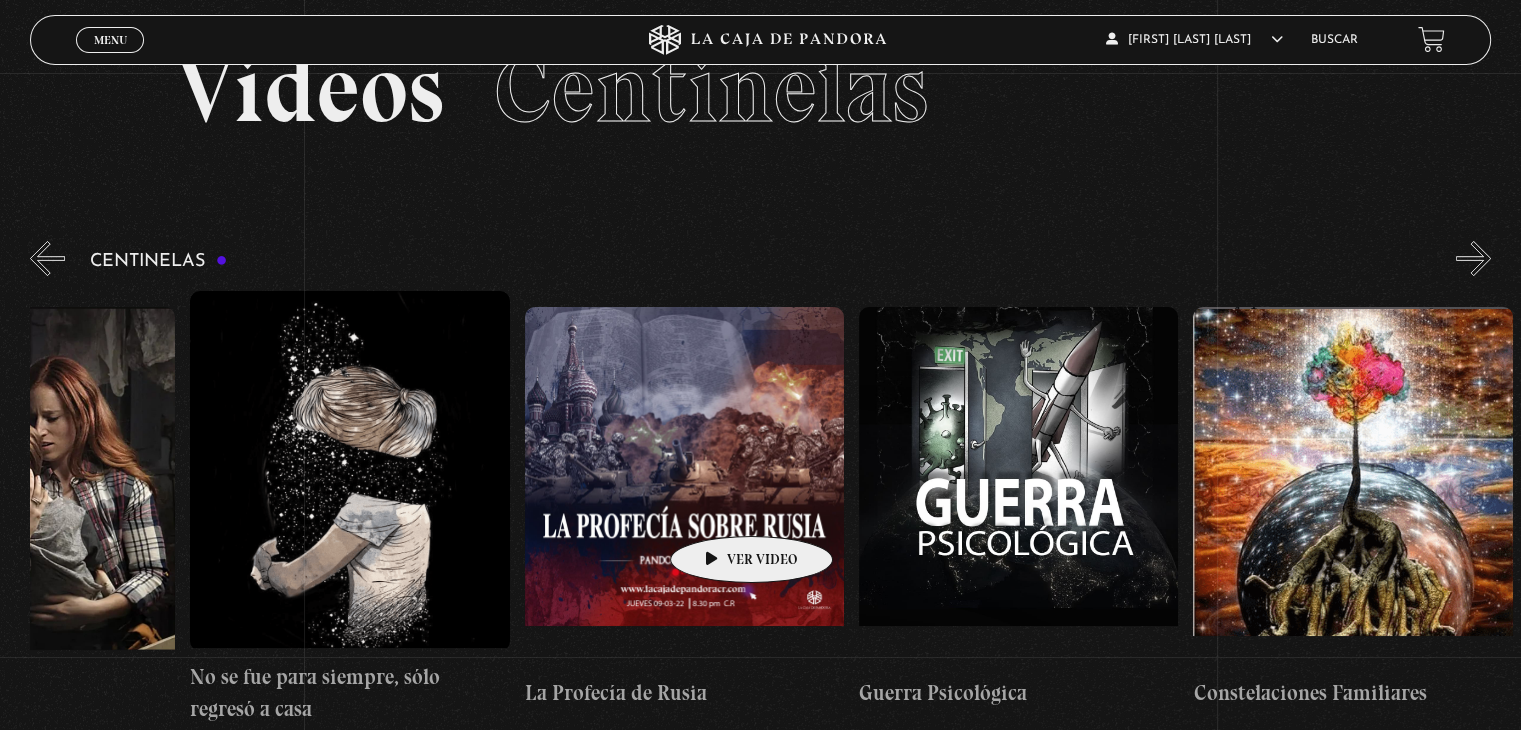 drag, startPoint x: 672, startPoint y: 514, endPoint x: 720, endPoint y: 506, distance: 48.6621 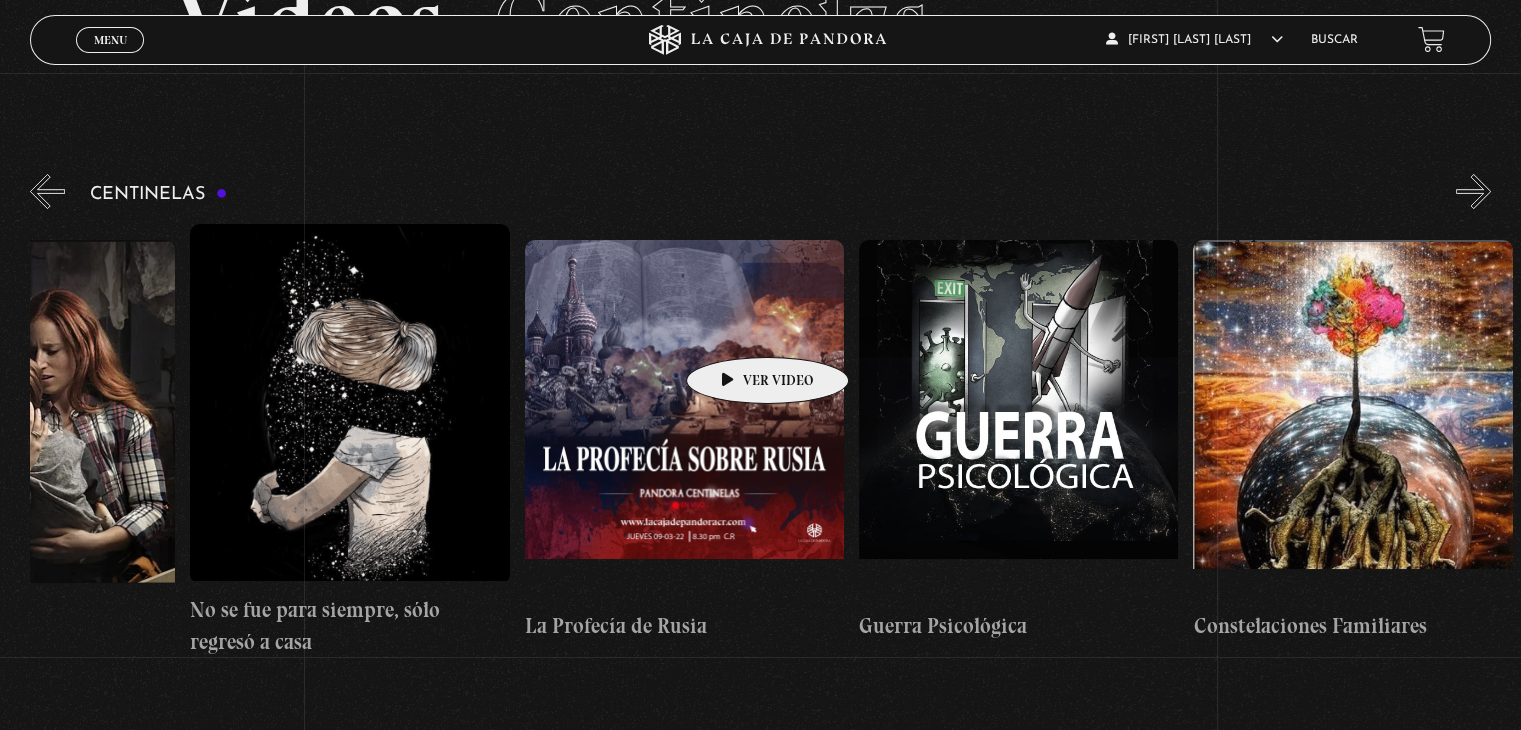 scroll, scrollTop: 181, scrollLeft: 0, axis: vertical 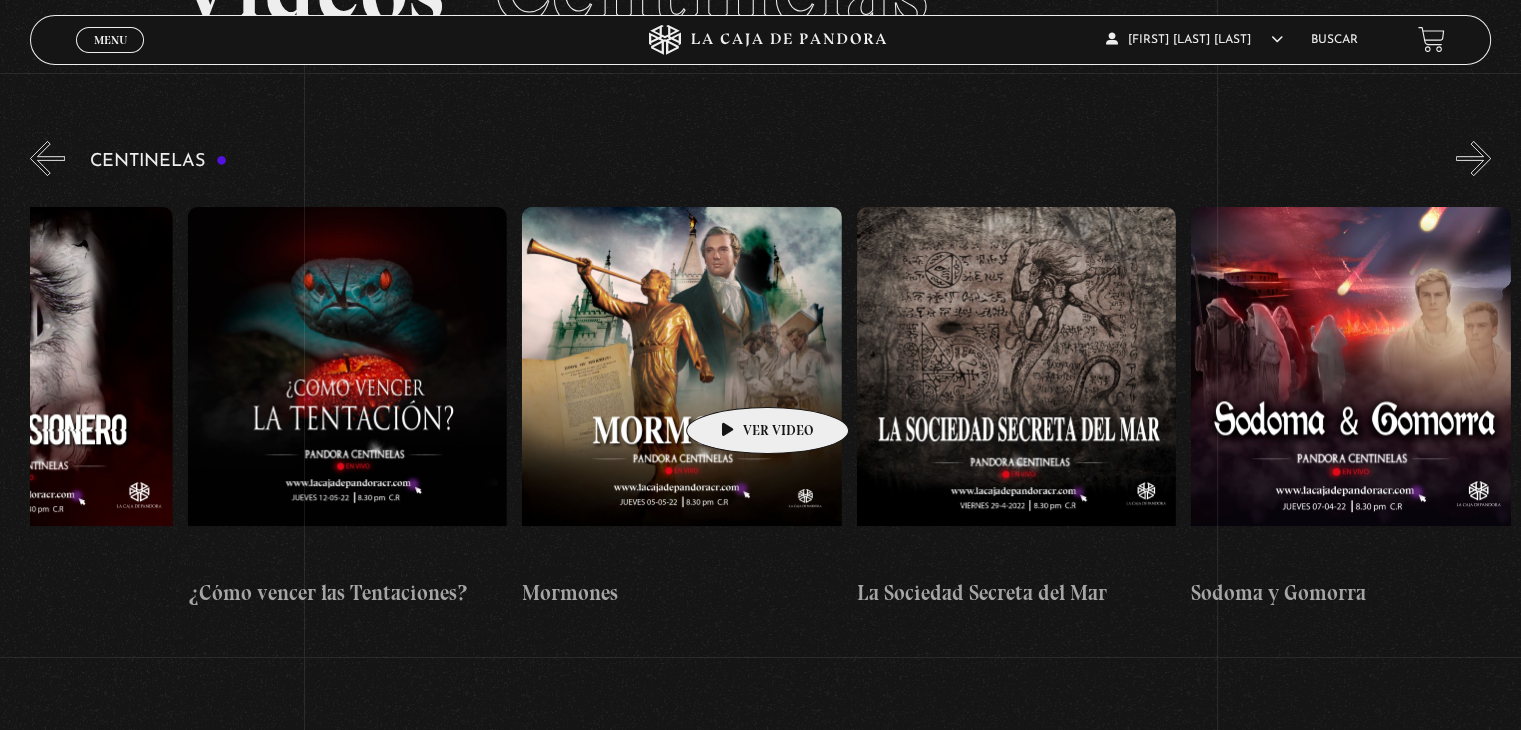 drag, startPoint x: 402, startPoint y: 362, endPoint x: 736, endPoint y: 377, distance: 334.33667 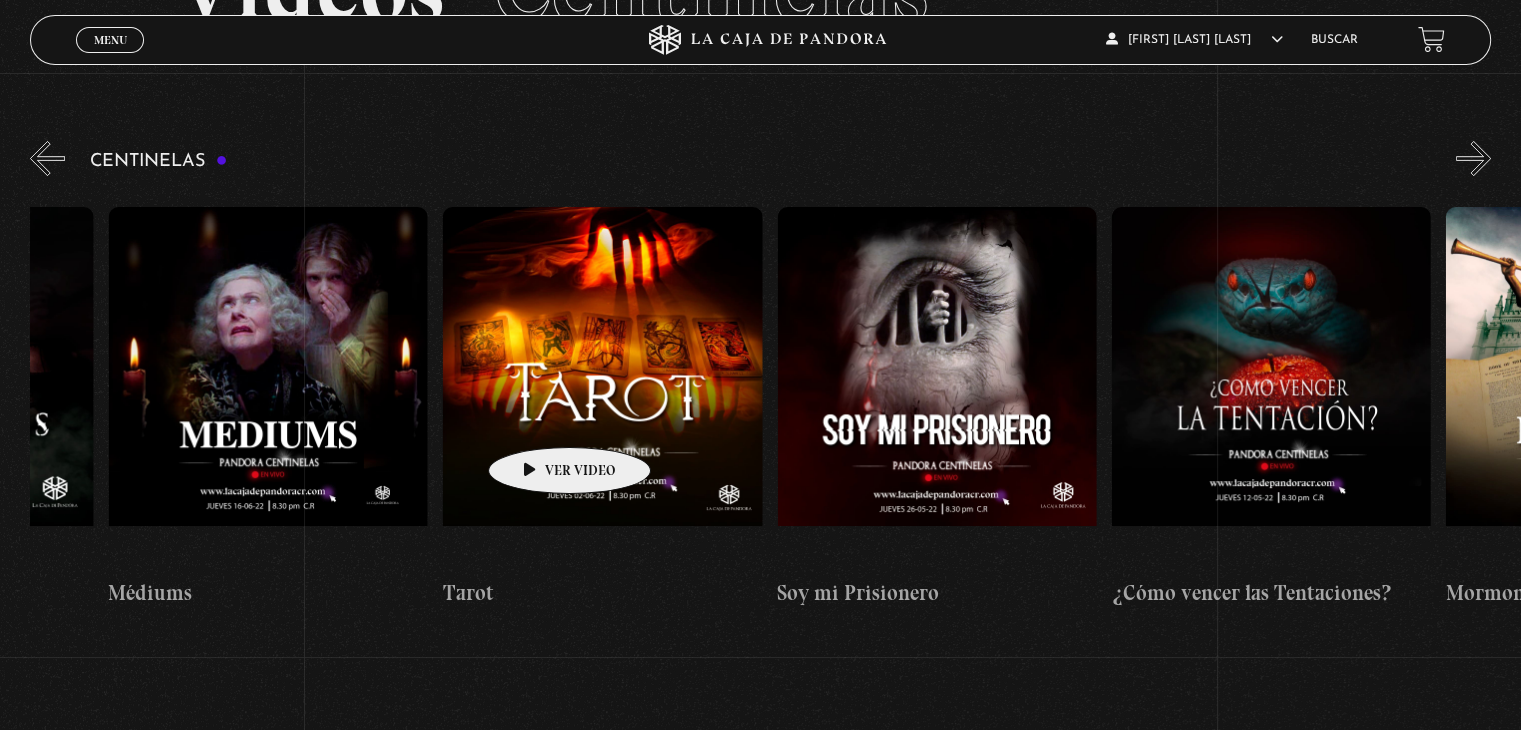 scroll, scrollTop: 0, scrollLeft: 19862, axis: horizontal 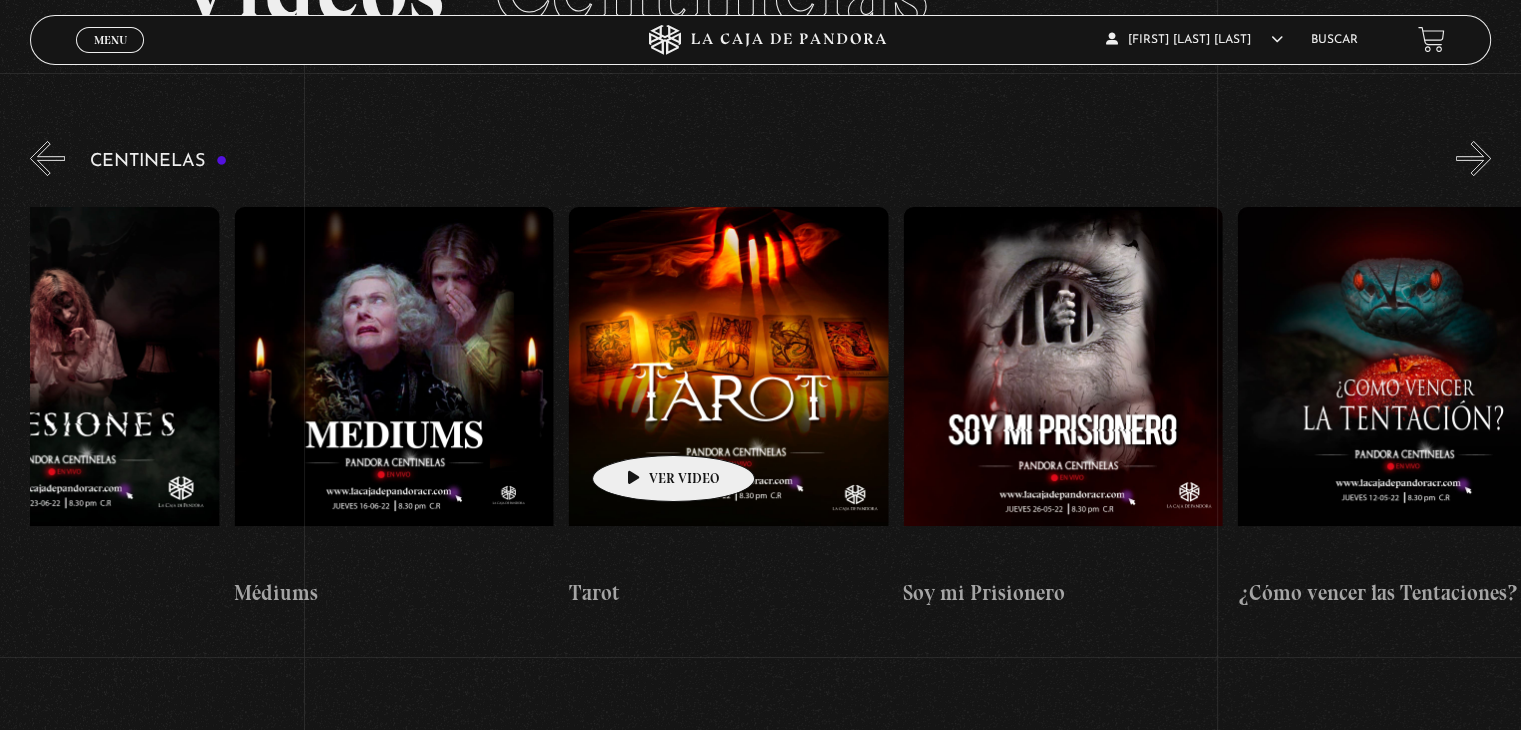 drag, startPoint x: 432, startPoint y: 421, endPoint x: 642, endPoint y: 425, distance: 210.03809 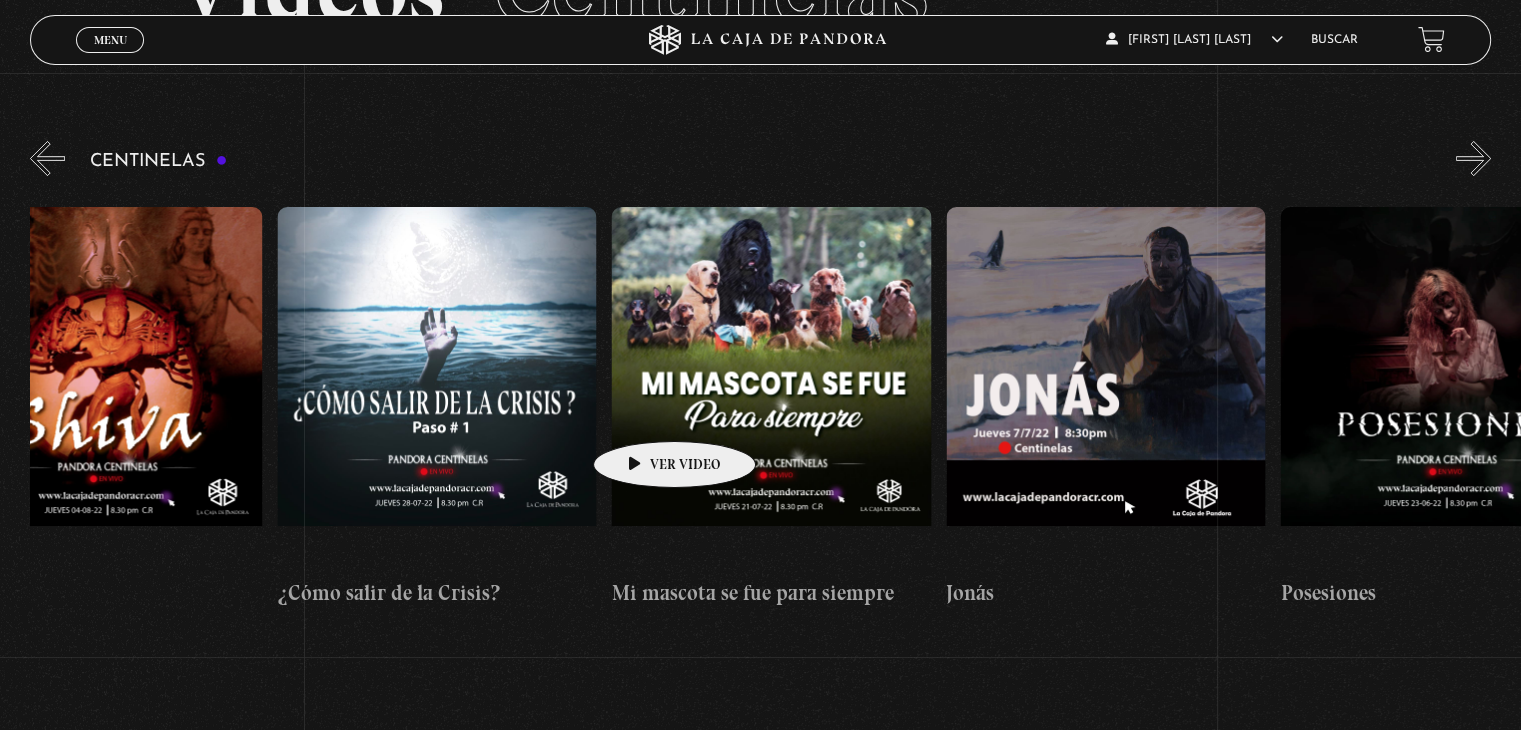 drag, startPoint x: 388, startPoint y: 398, endPoint x: 664, endPoint y: 416, distance: 276.58633 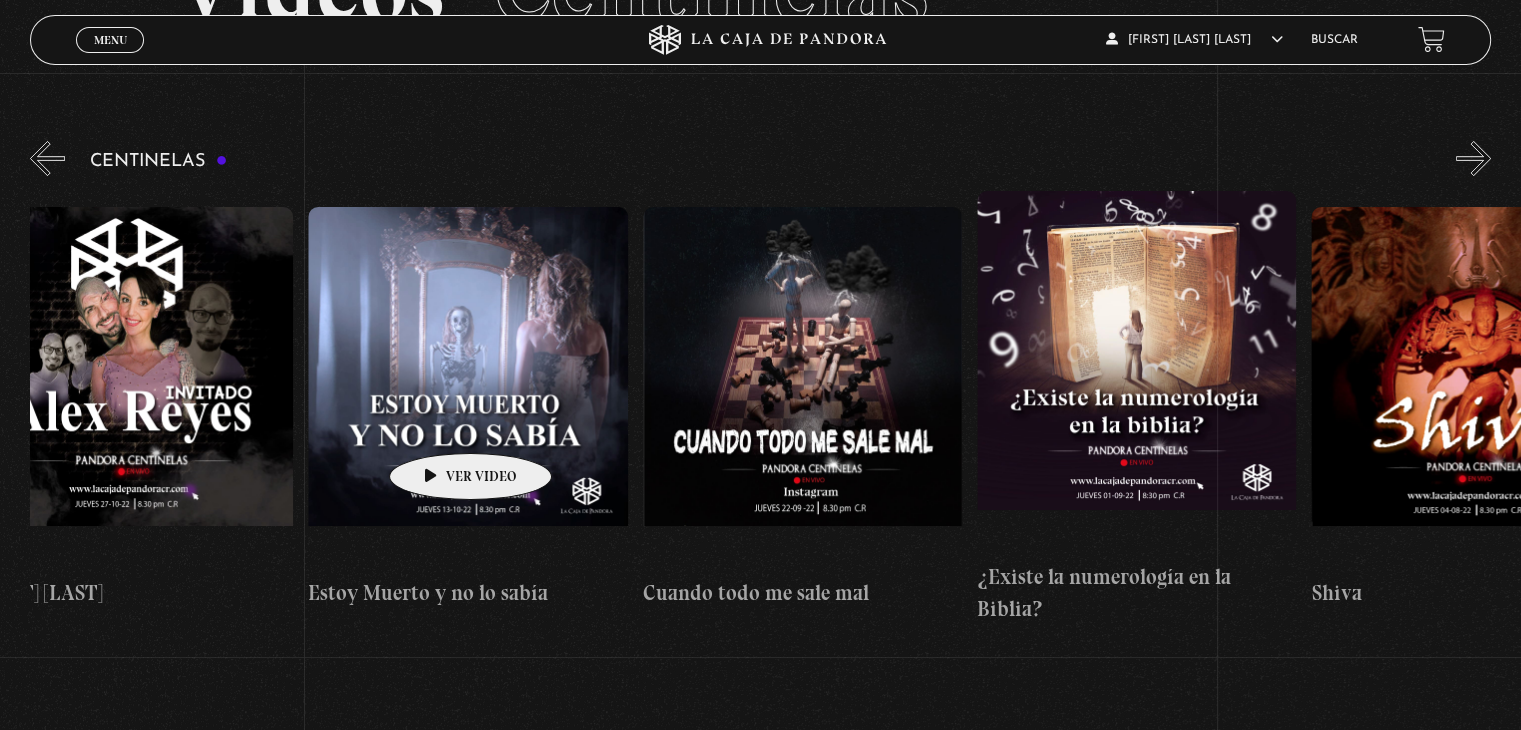drag, startPoint x: 277, startPoint y: 415, endPoint x: 559, endPoint y: 437, distance: 282.85684 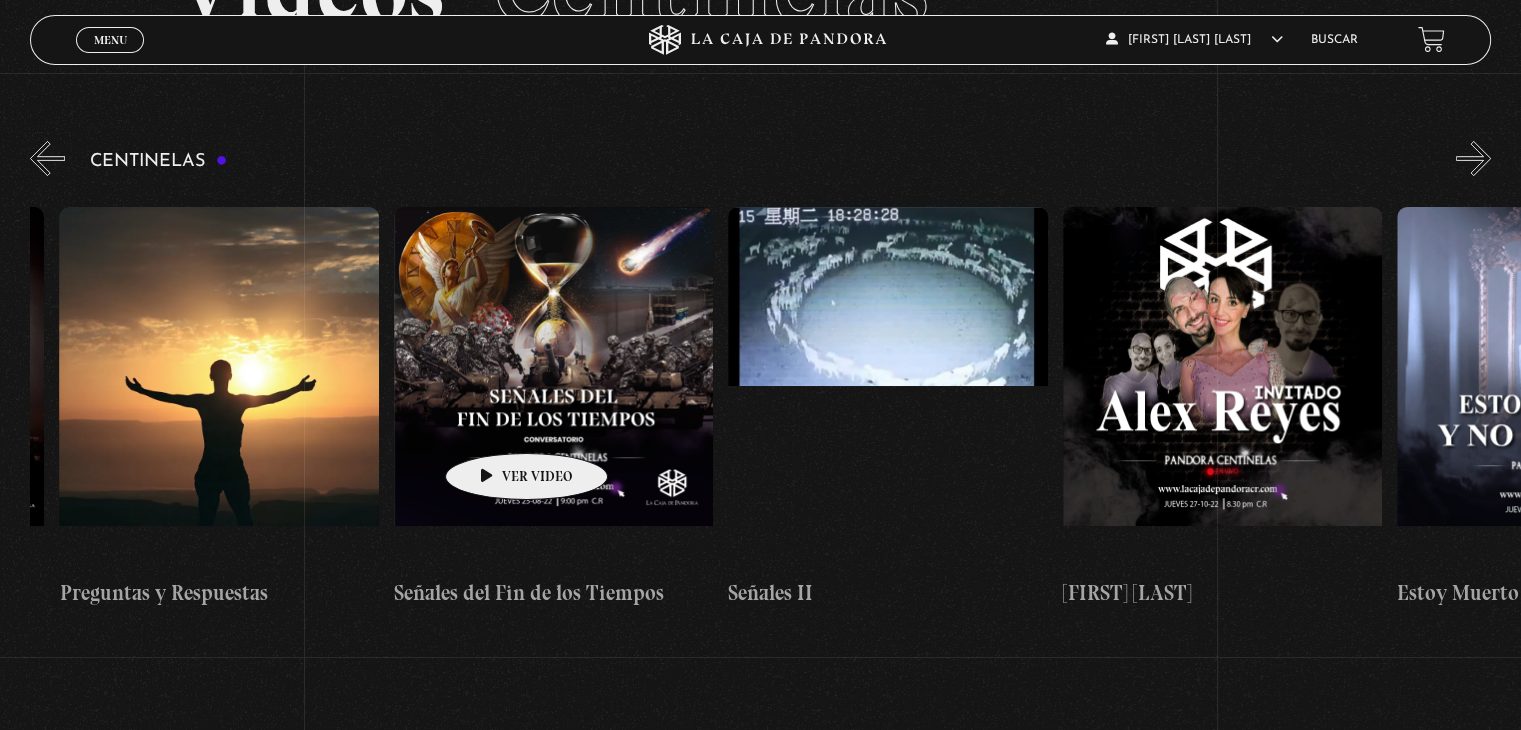 drag, startPoint x: 274, startPoint y: 425, endPoint x: 504, endPoint y: 424, distance: 230.00217 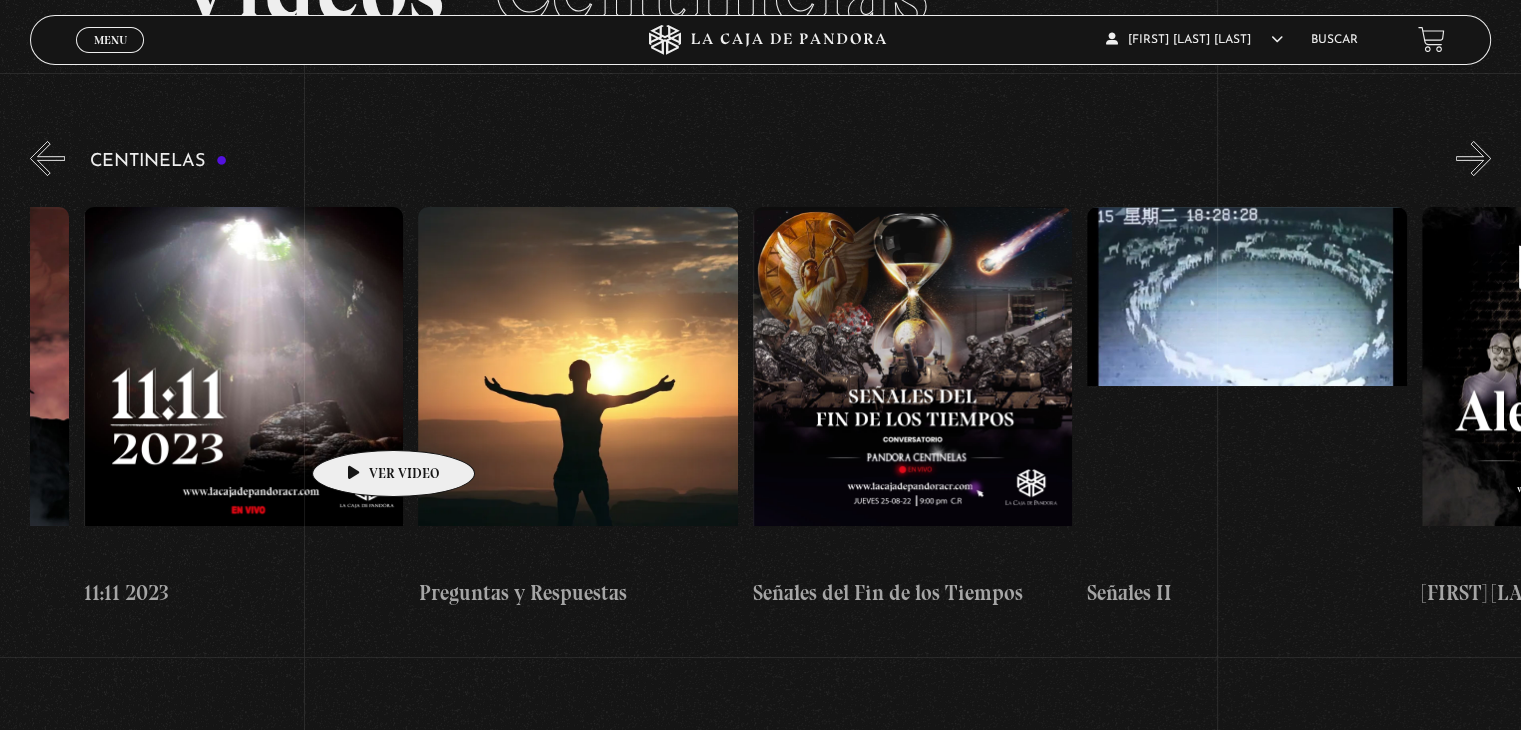 scroll, scrollTop: 0, scrollLeft: 14640, axis: horizontal 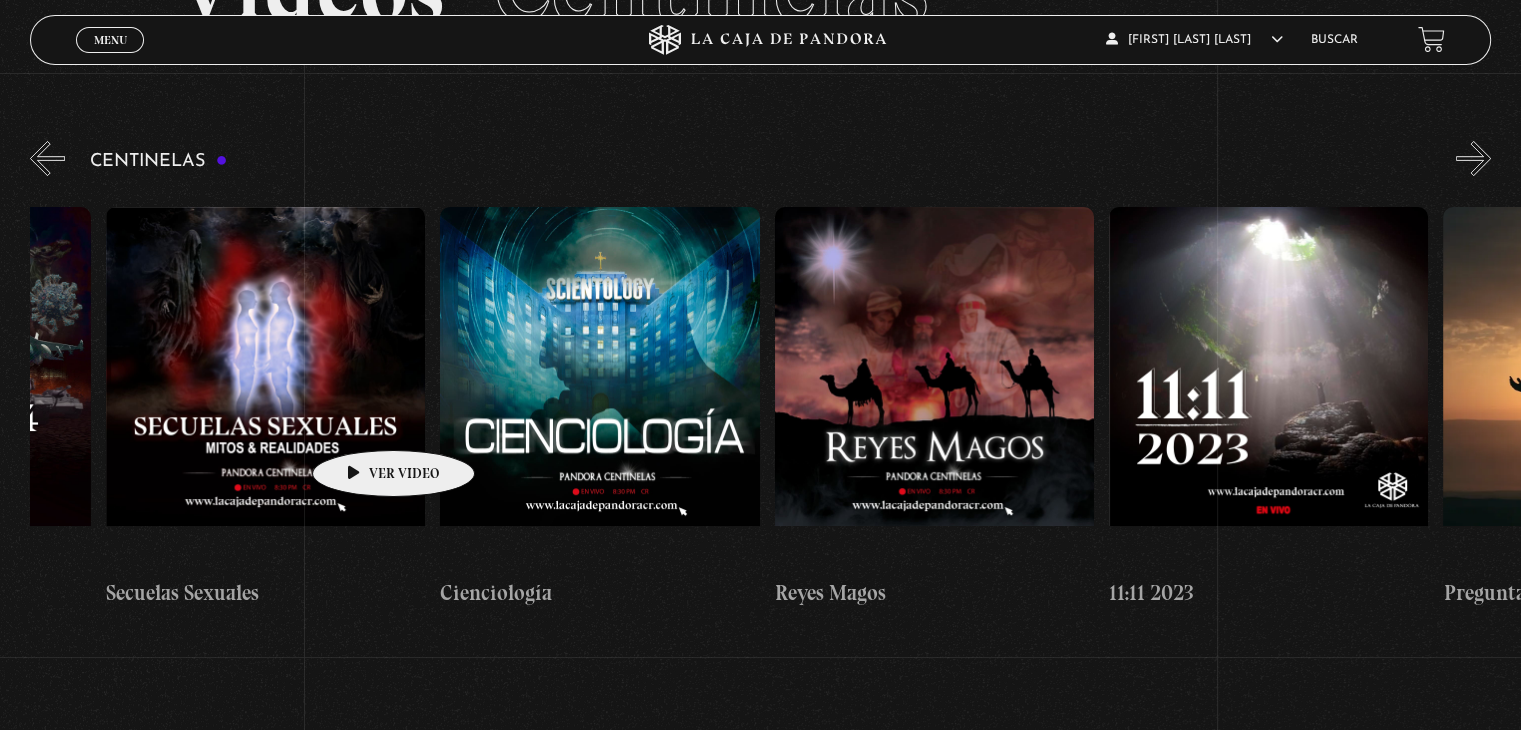 drag, startPoint x: 352, startPoint y: 420, endPoint x: 608, endPoint y: 441, distance: 256.8599 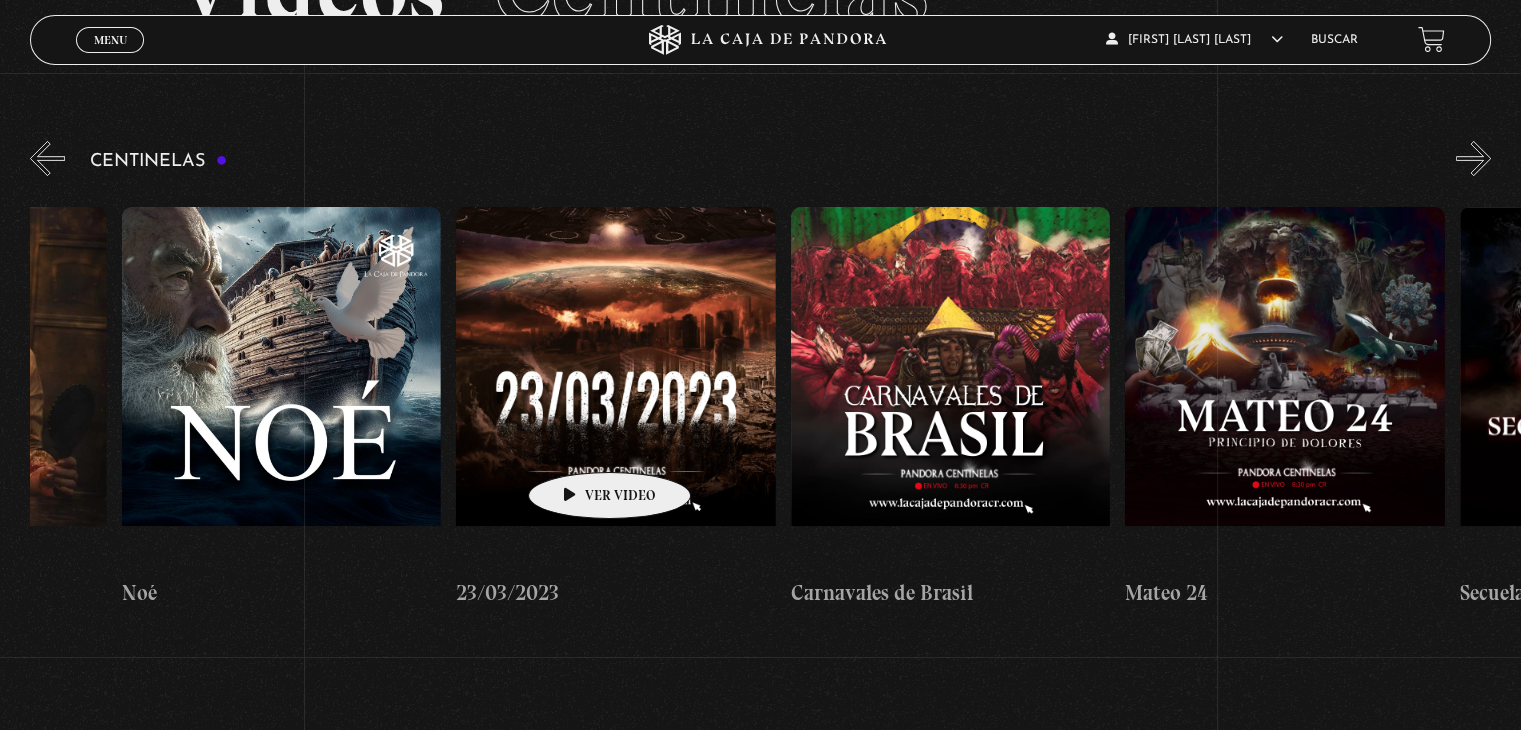 scroll, scrollTop: 0, scrollLeft: 13236, axis: horizontal 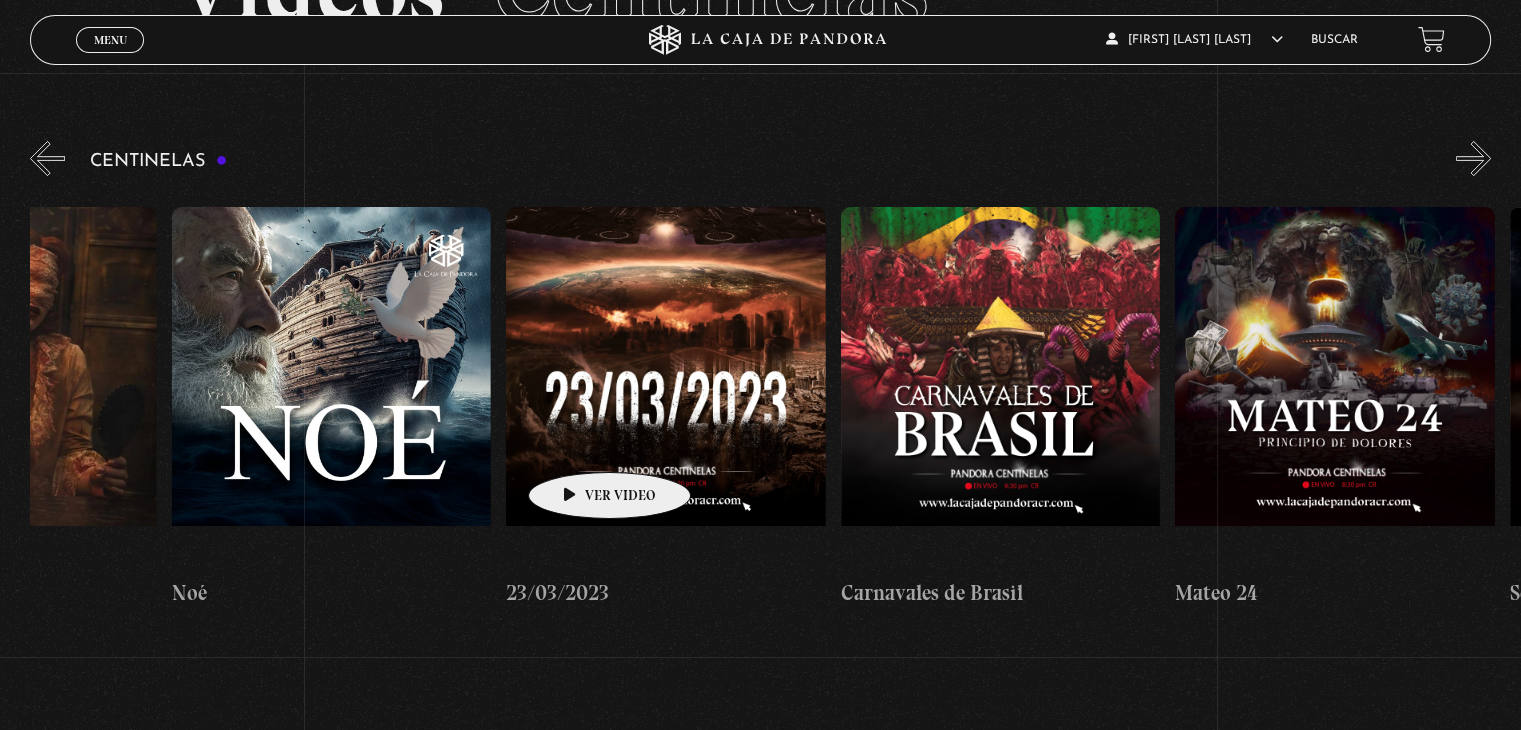 drag, startPoint x: 340, startPoint y: 413, endPoint x: 578, endPoint y: 442, distance: 239.7603 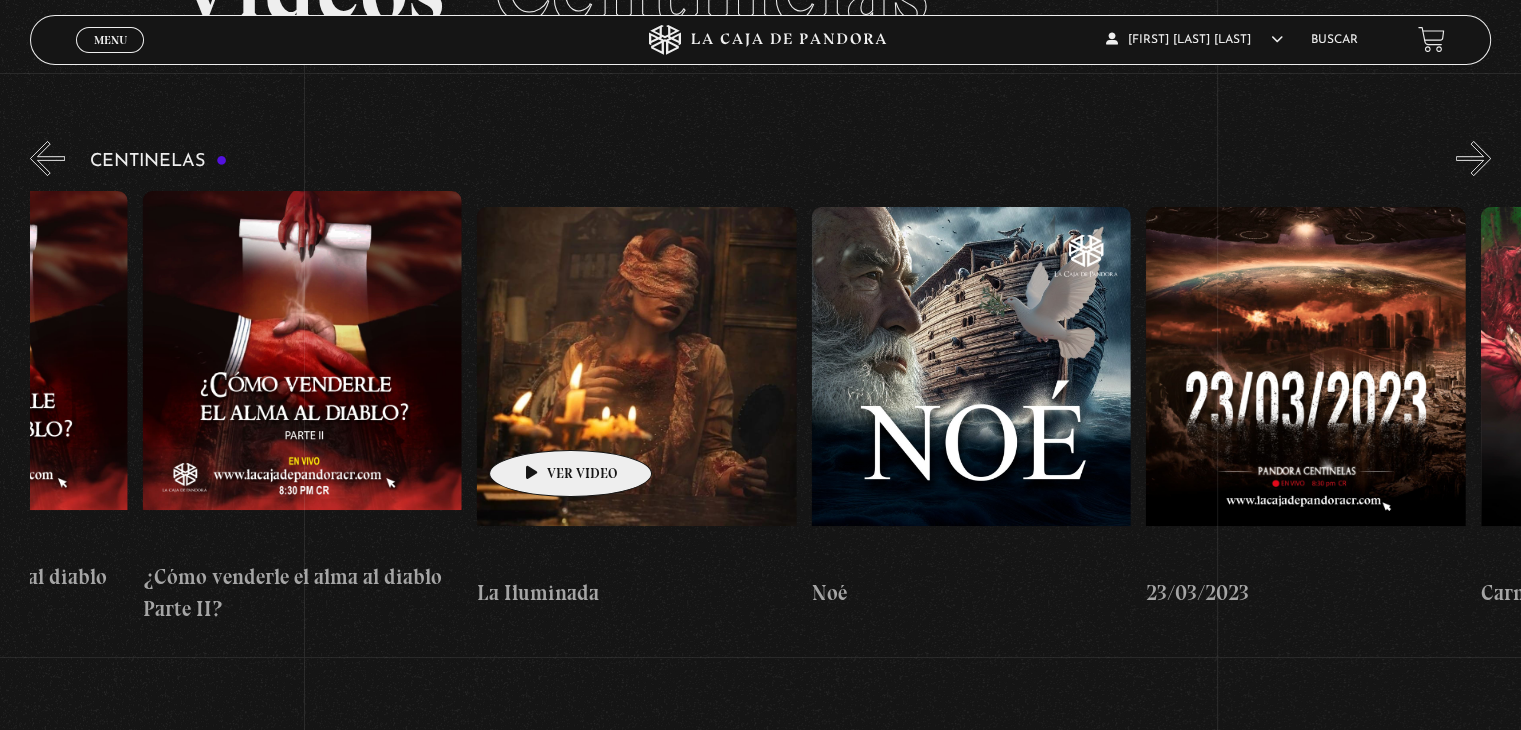 scroll, scrollTop: 0, scrollLeft: 12356, axis: horizontal 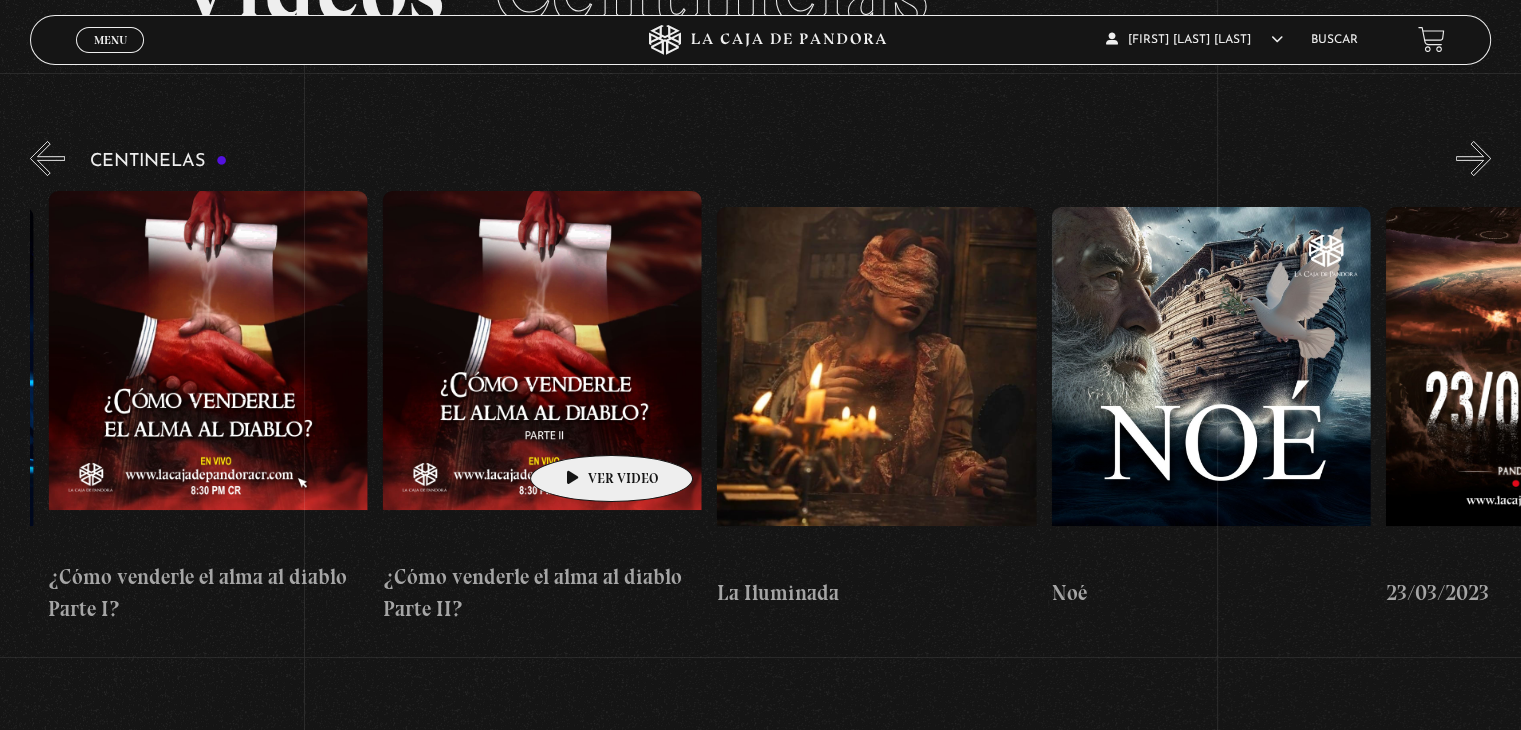 drag, startPoint x: 409, startPoint y: 413, endPoint x: 580, endPoint y: 425, distance: 171.42053 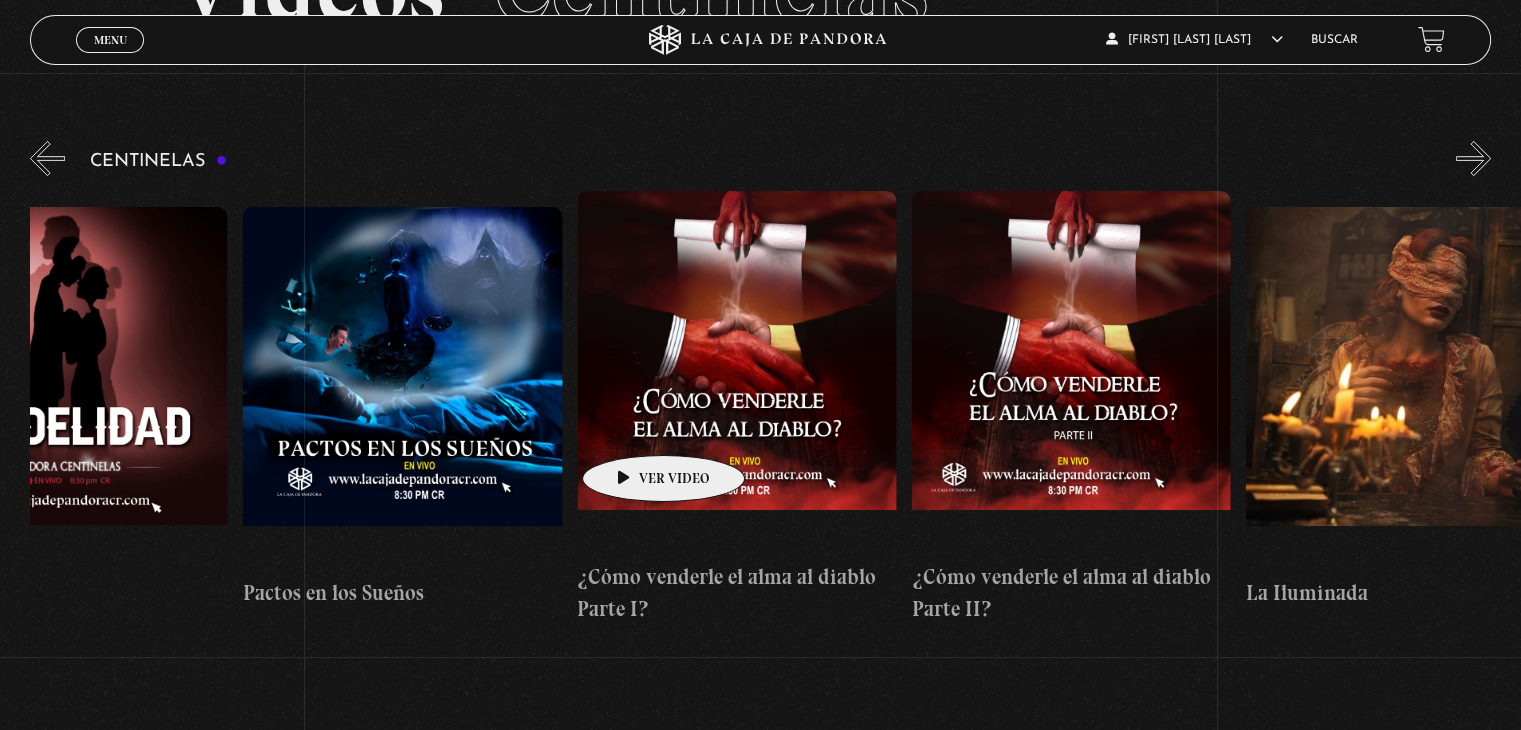 scroll, scrollTop: 0, scrollLeft: 11268, axis: horizontal 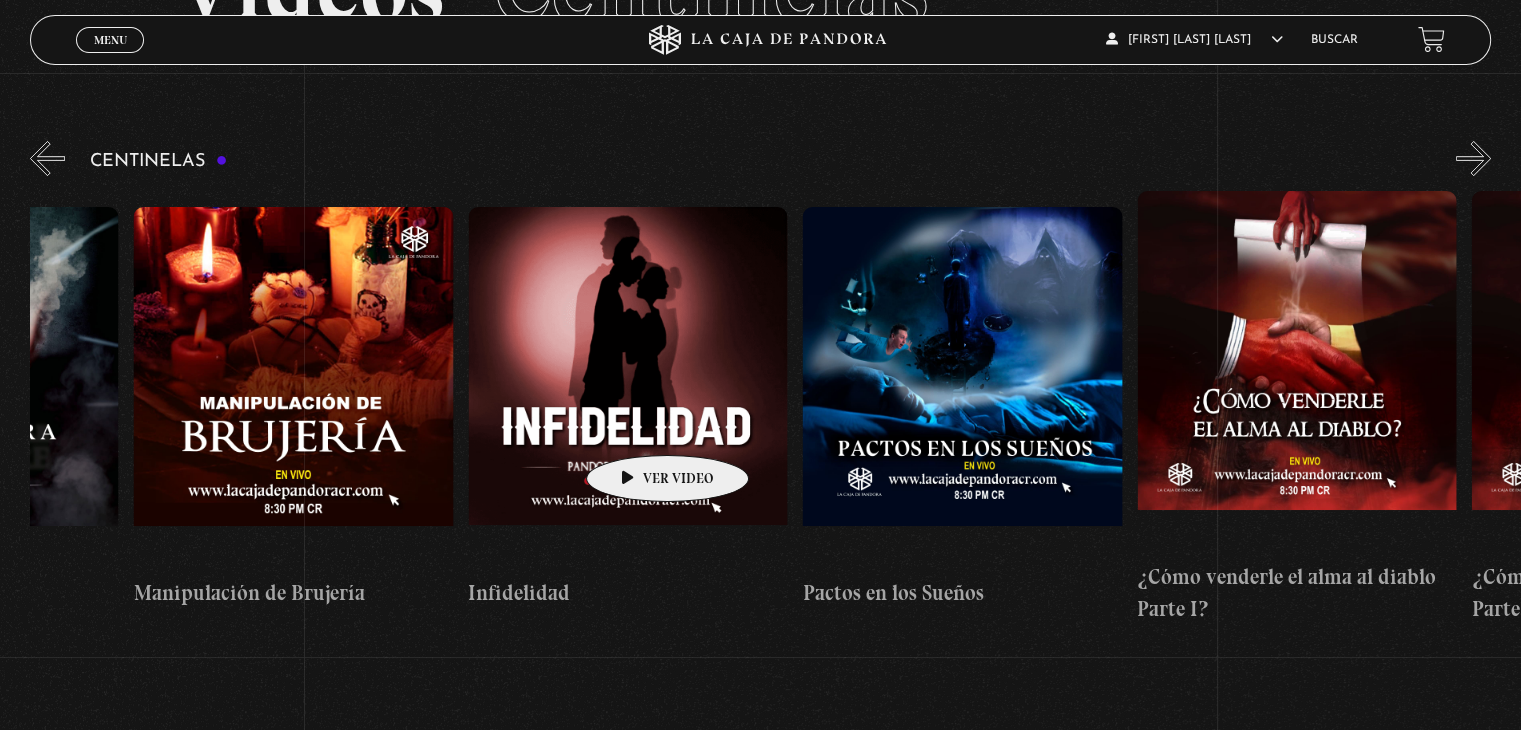 drag, startPoint x: 418, startPoint y: 424, endPoint x: 636, endPoint y: 425, distance: 218.00229 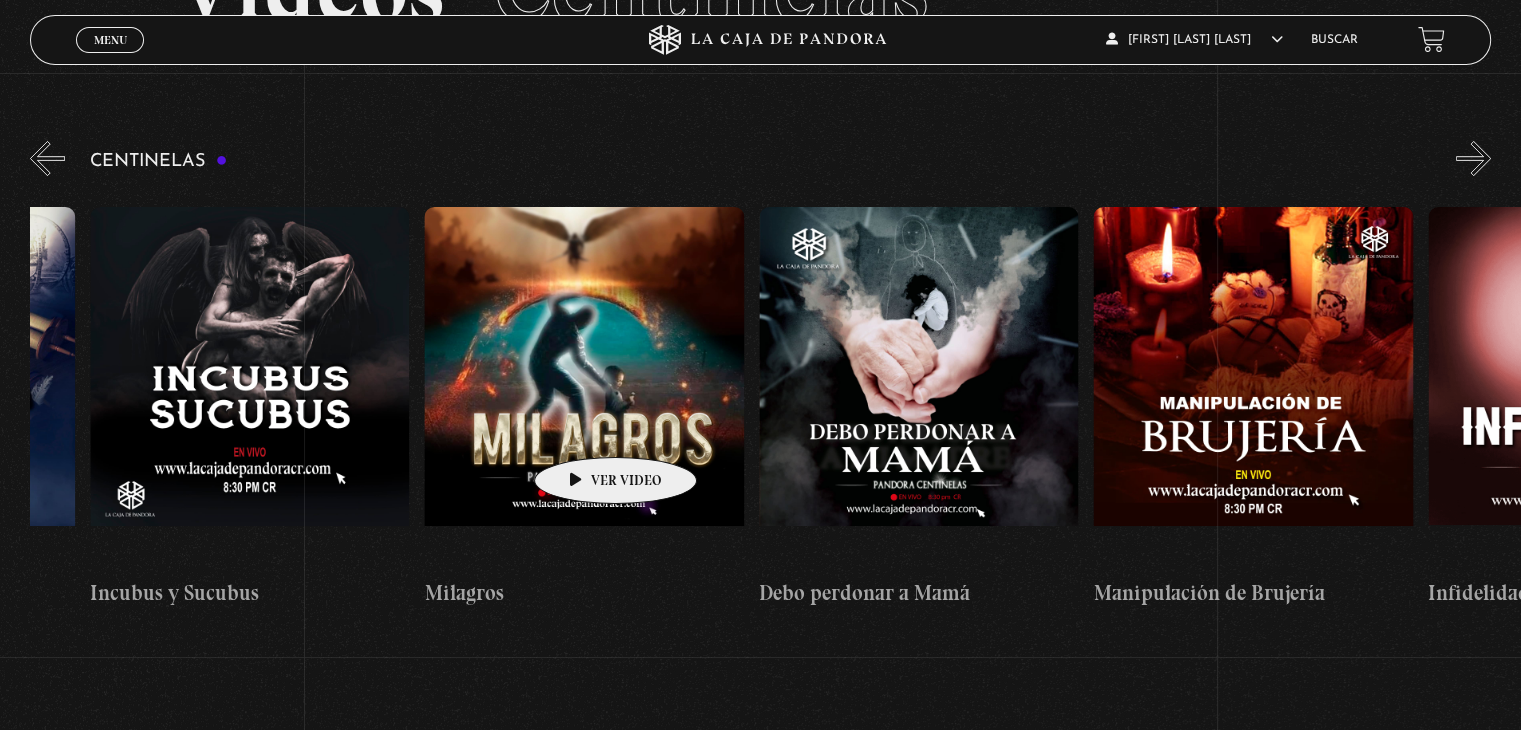 scroll, scrollTop: 0, scrollLeft: 10208, axis: horizontal 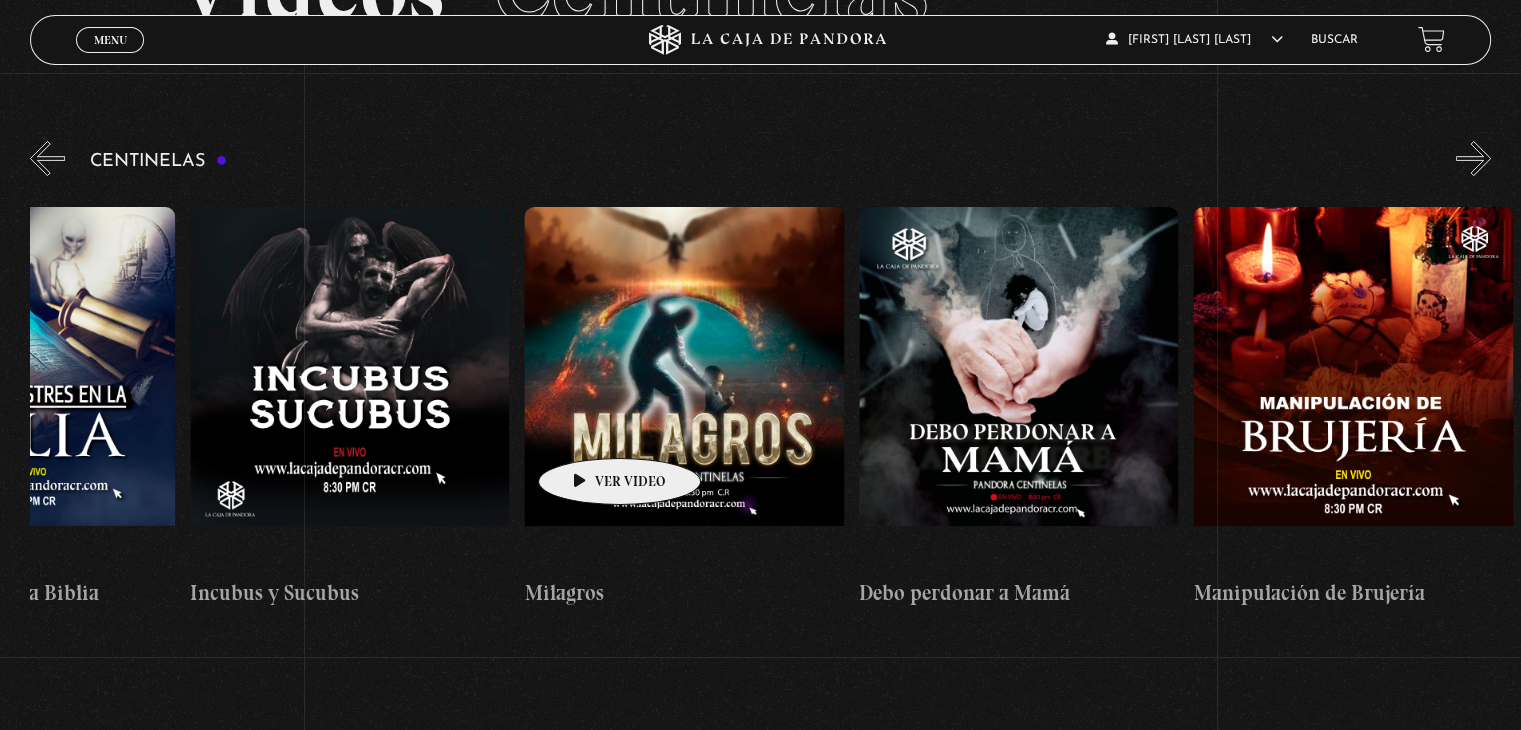drag, startPoint x: 376, startPoint y: 413, endPoint x: 588, endPoint y: 428, distance: 212.53 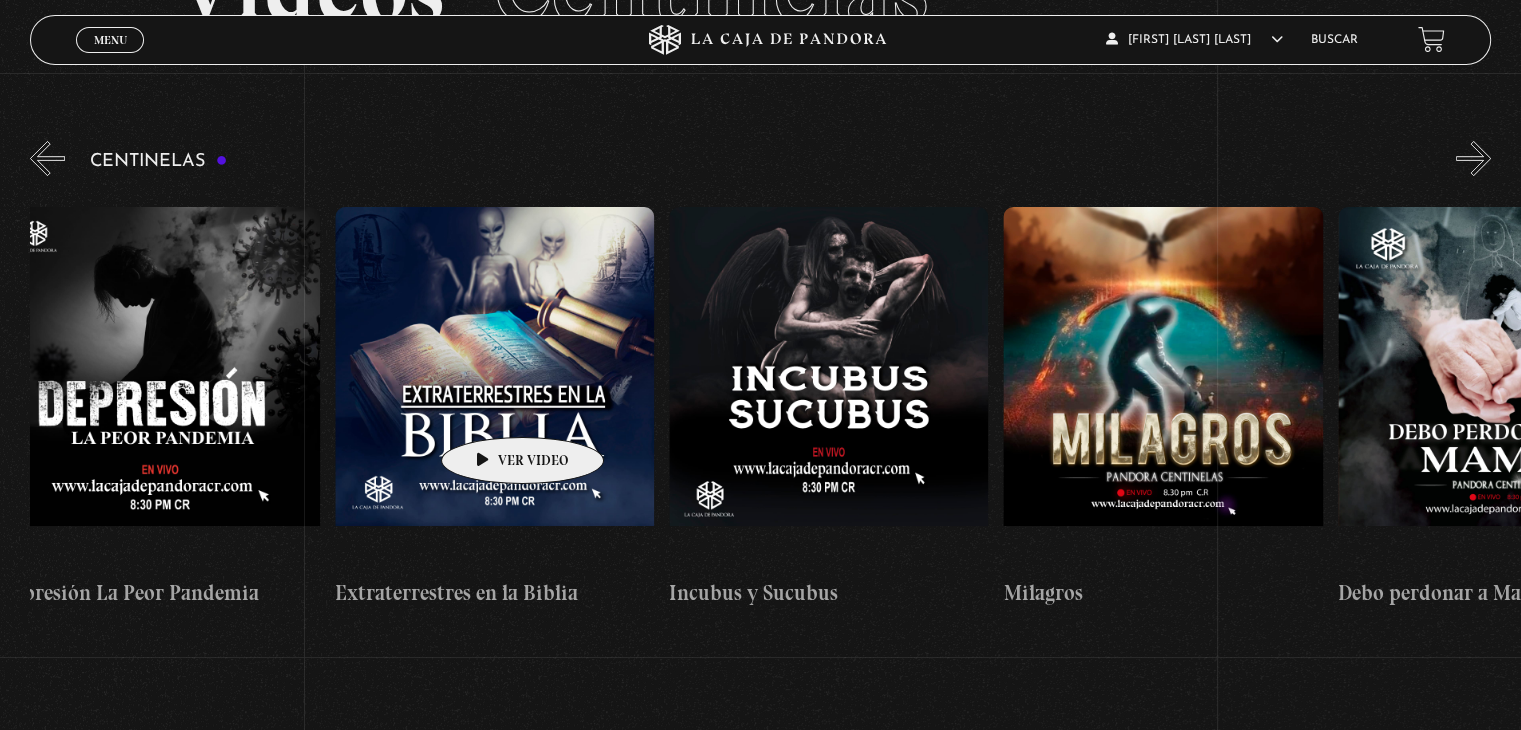 scroll, scrollTop: 0, scrollLeft: 9579, axis: horizontal 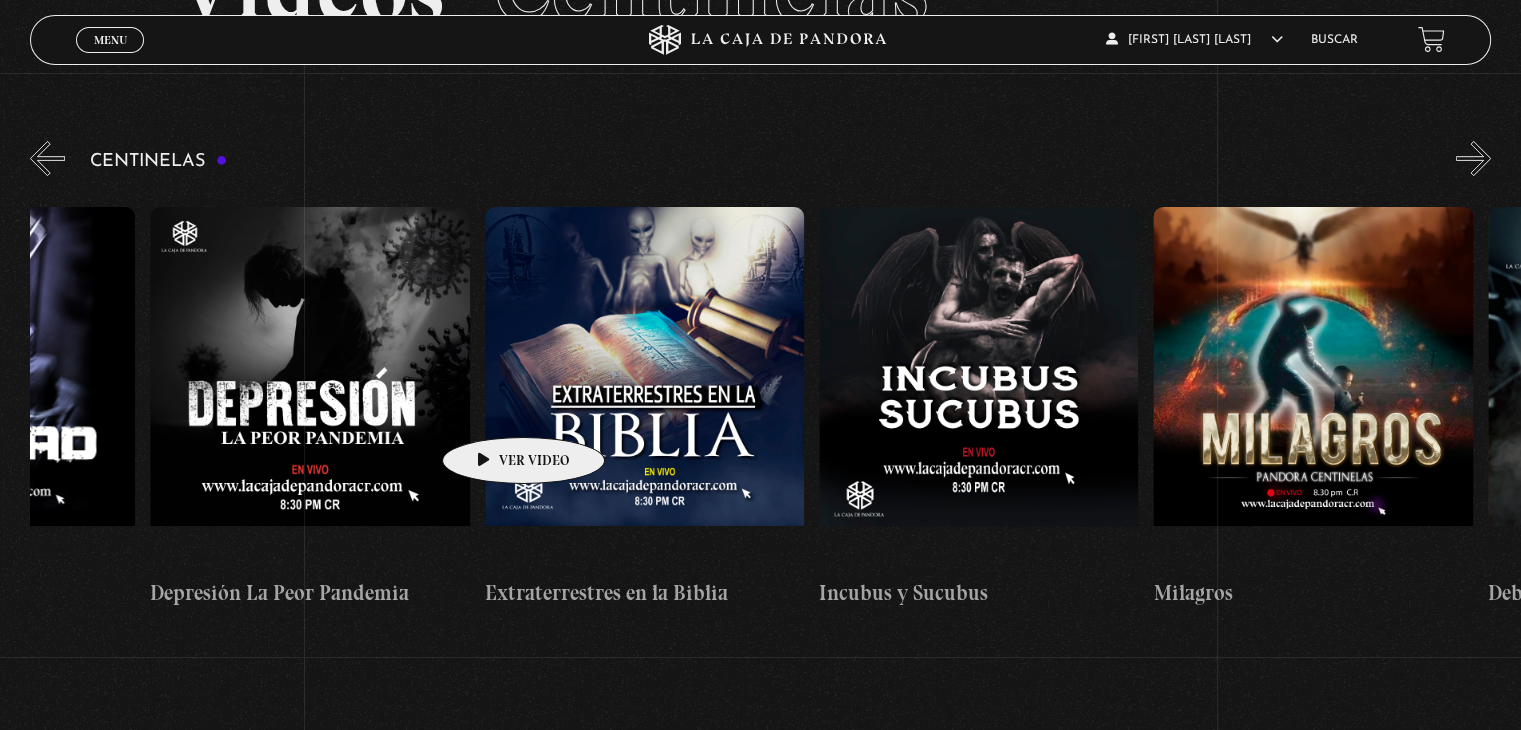 drag, startPoint x: 366, startPoint y: 405, endPoint x: 492, endPoint y: 407, distance: 126.01587 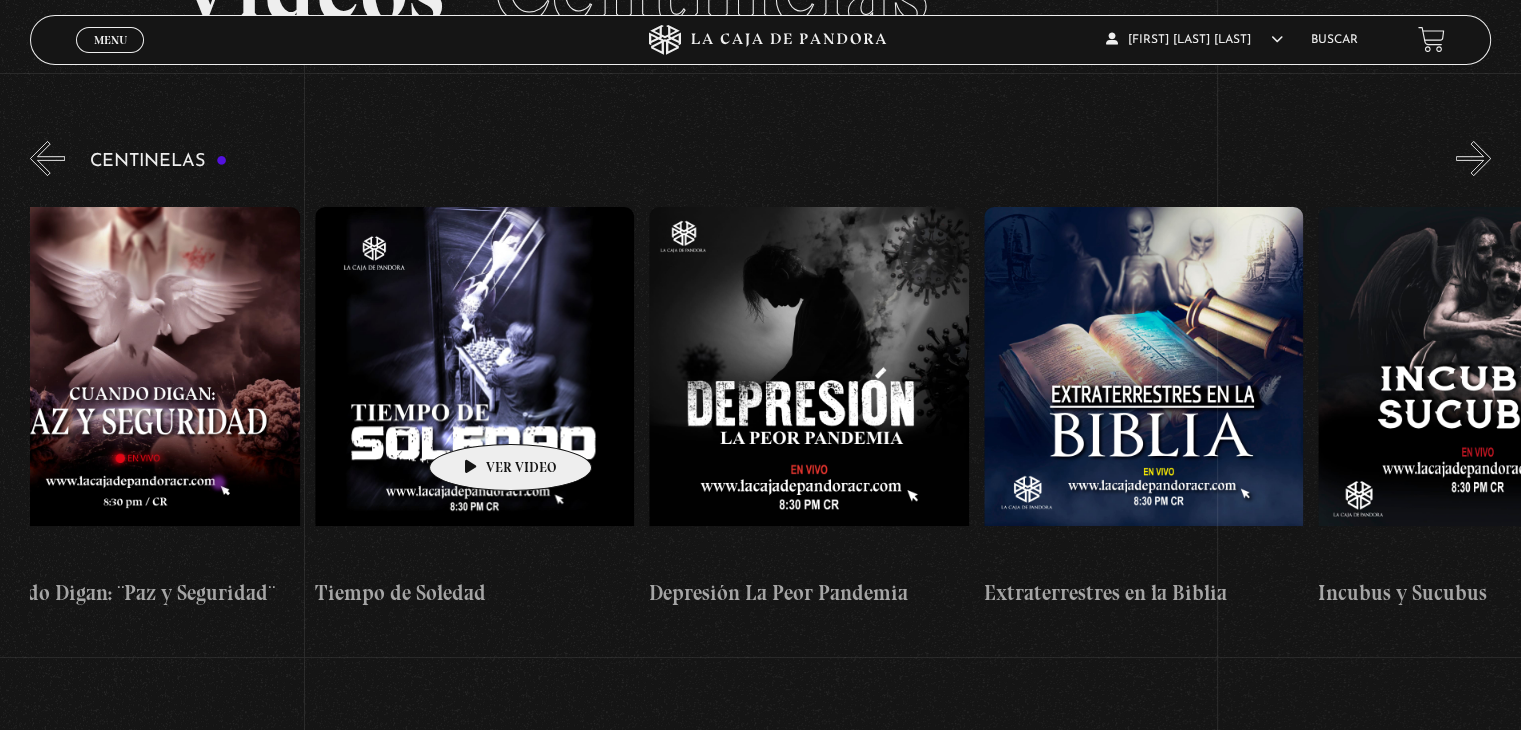scroll, scrollTop: 0, scrollLeft: 8964, axis: horizontal 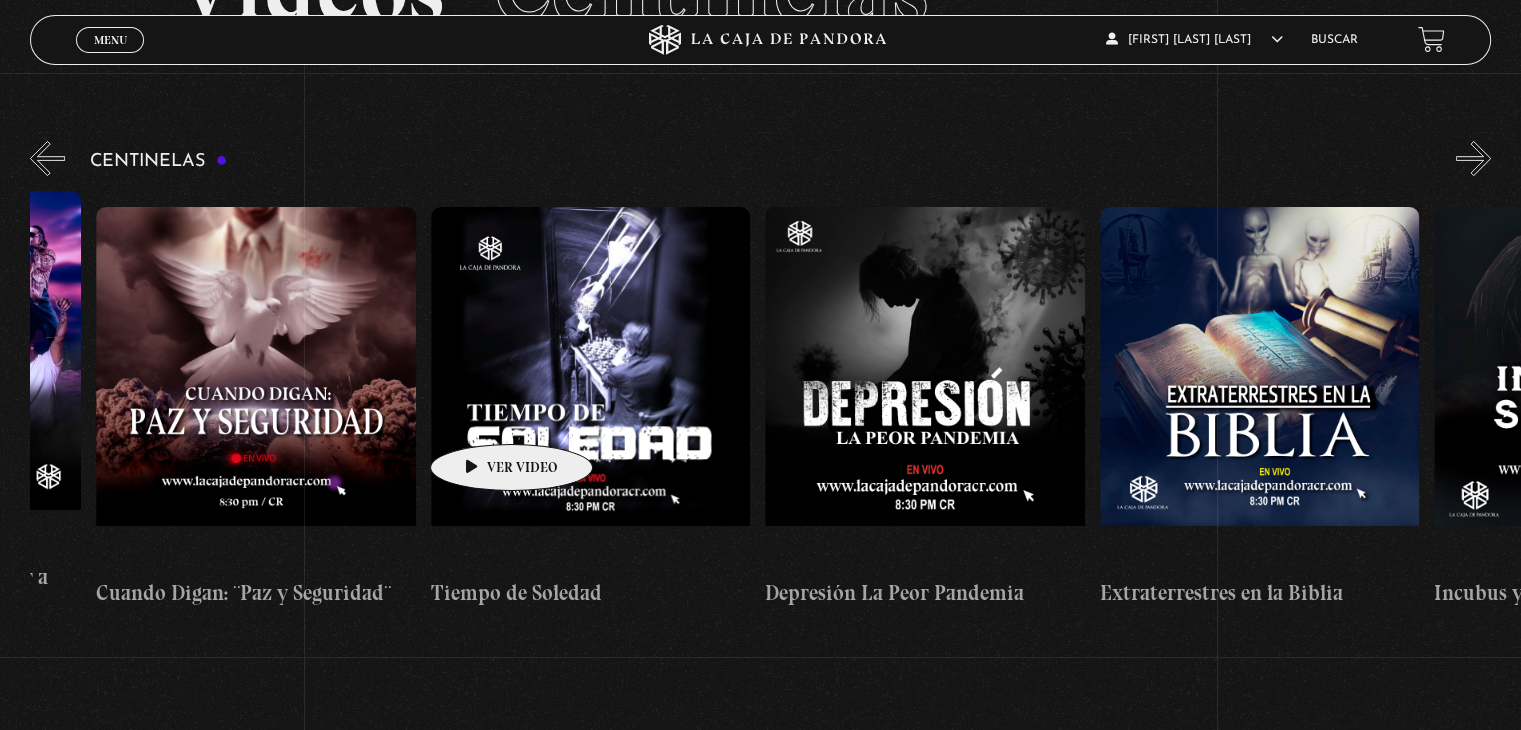 drag, startPoint x: 401, startPoint y: 409, endPoint x: 480, endPoint y: 415, distance: 79.22752 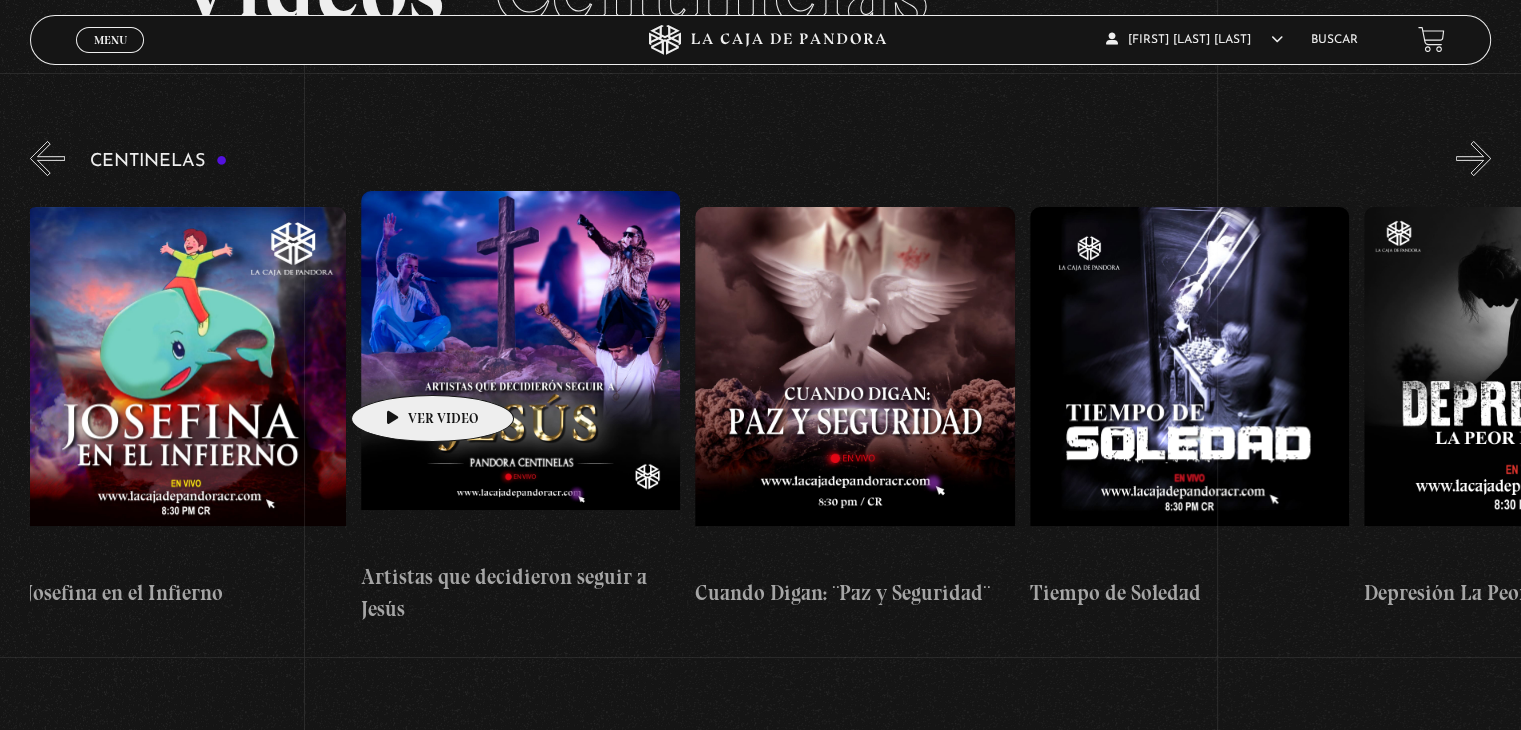 scroll, scrollTop: 0, scrollLeft: 8206, axis: horizontal 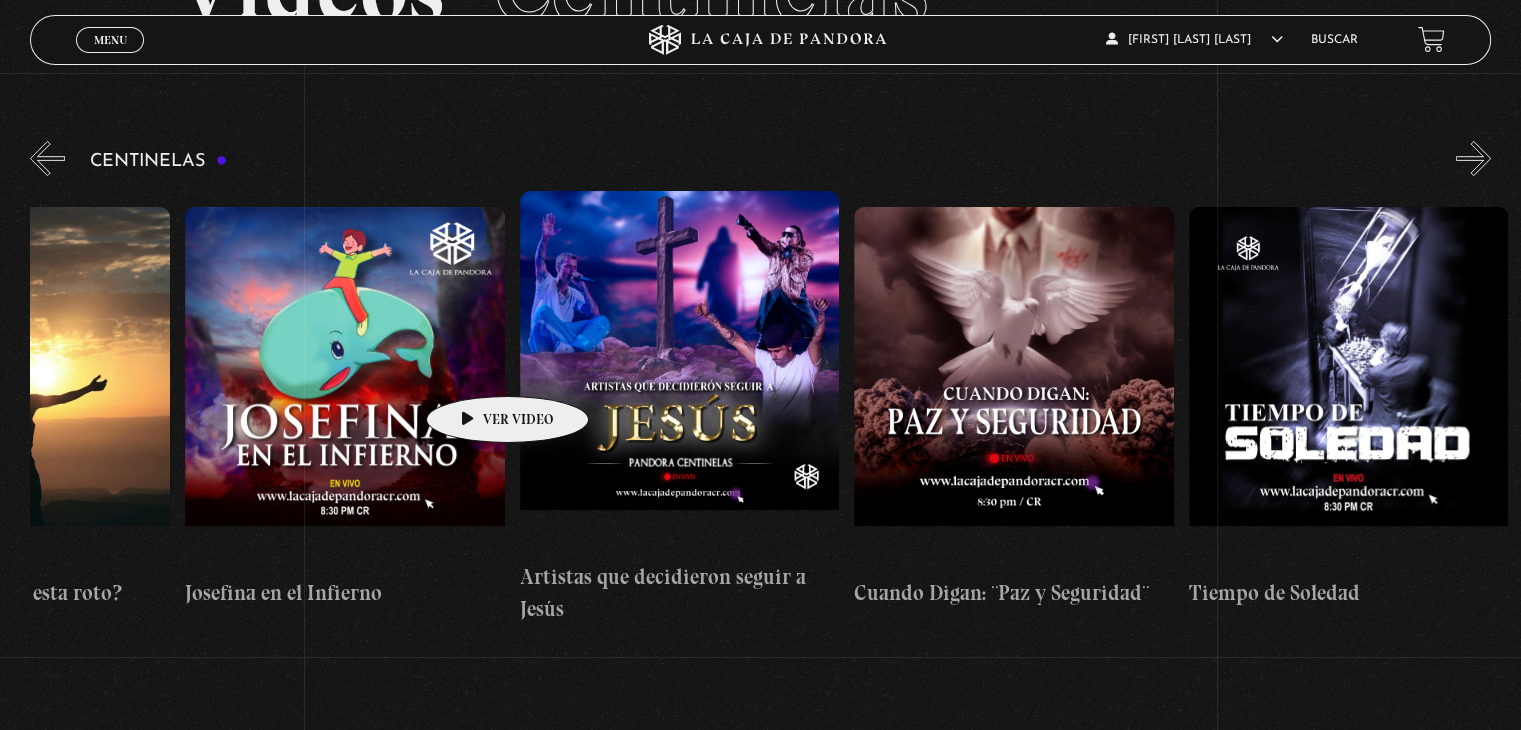 drag, startPoint x: 324, startPoint y: 368, endPoint x: 476, endPoint y: 366, distance: 152.01315 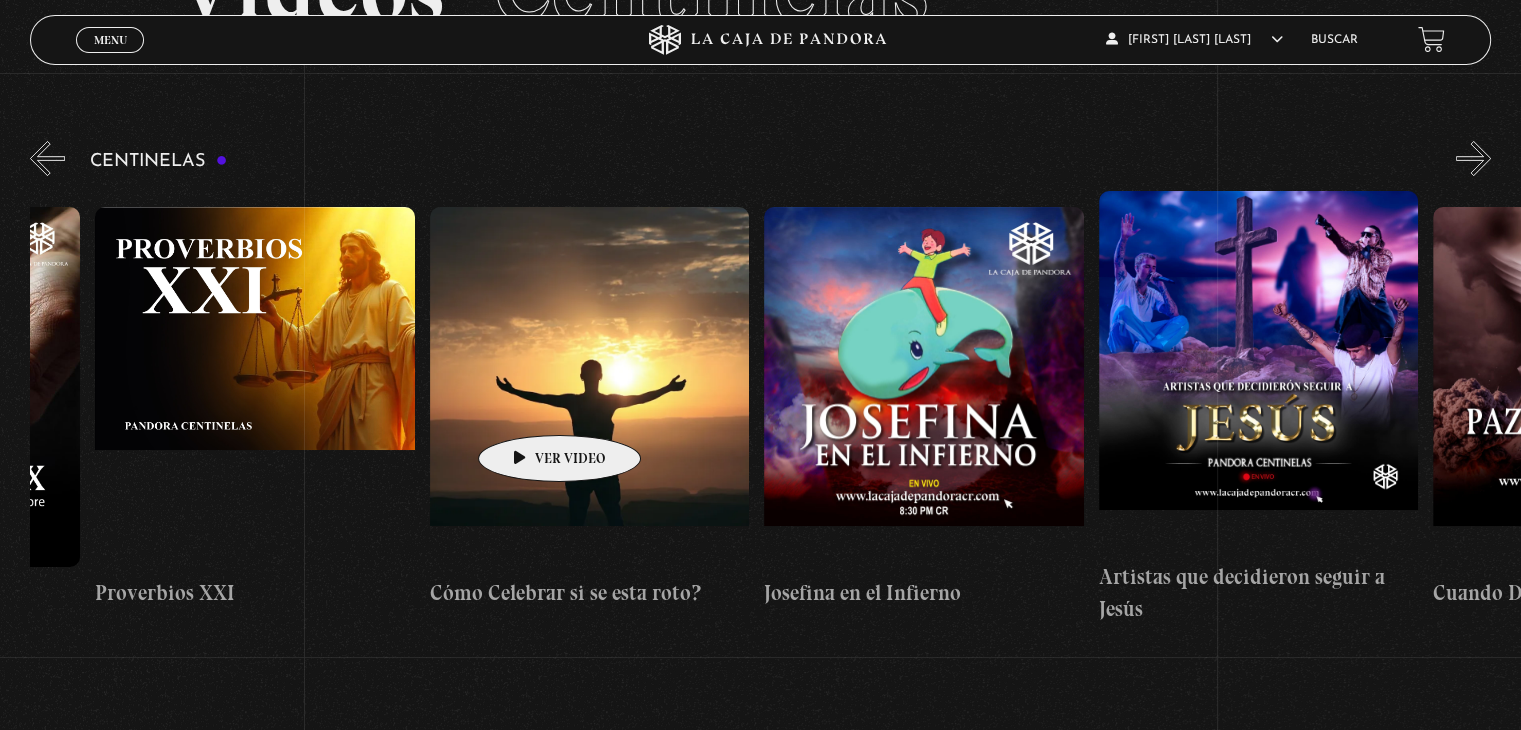scroll, scrollTop: 0, scrollLeft: 7442, axis: horizontal 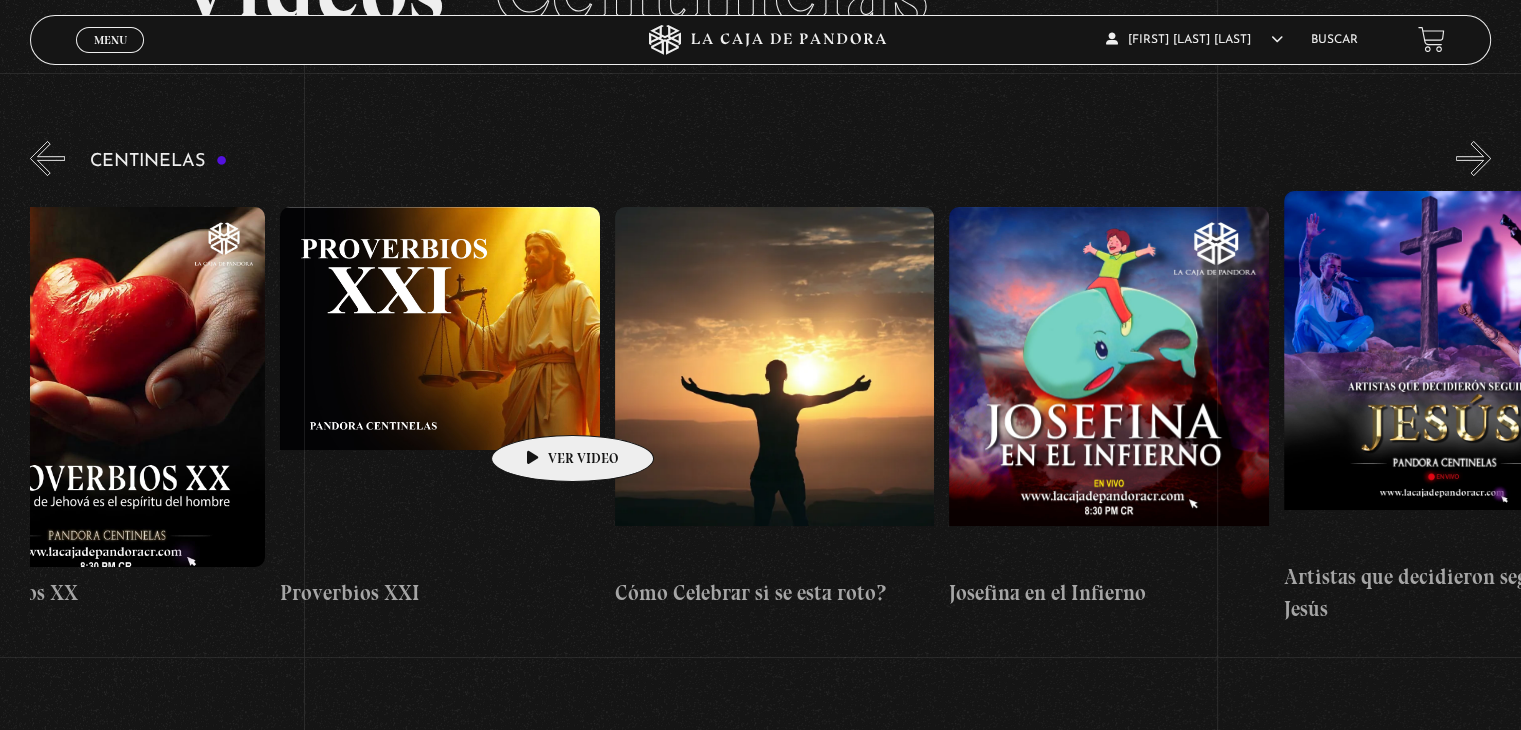 drag, startPoint x: 388, startPoint y: 414, endPoint x: 541, endPoint y: 405, distance: 153.26448 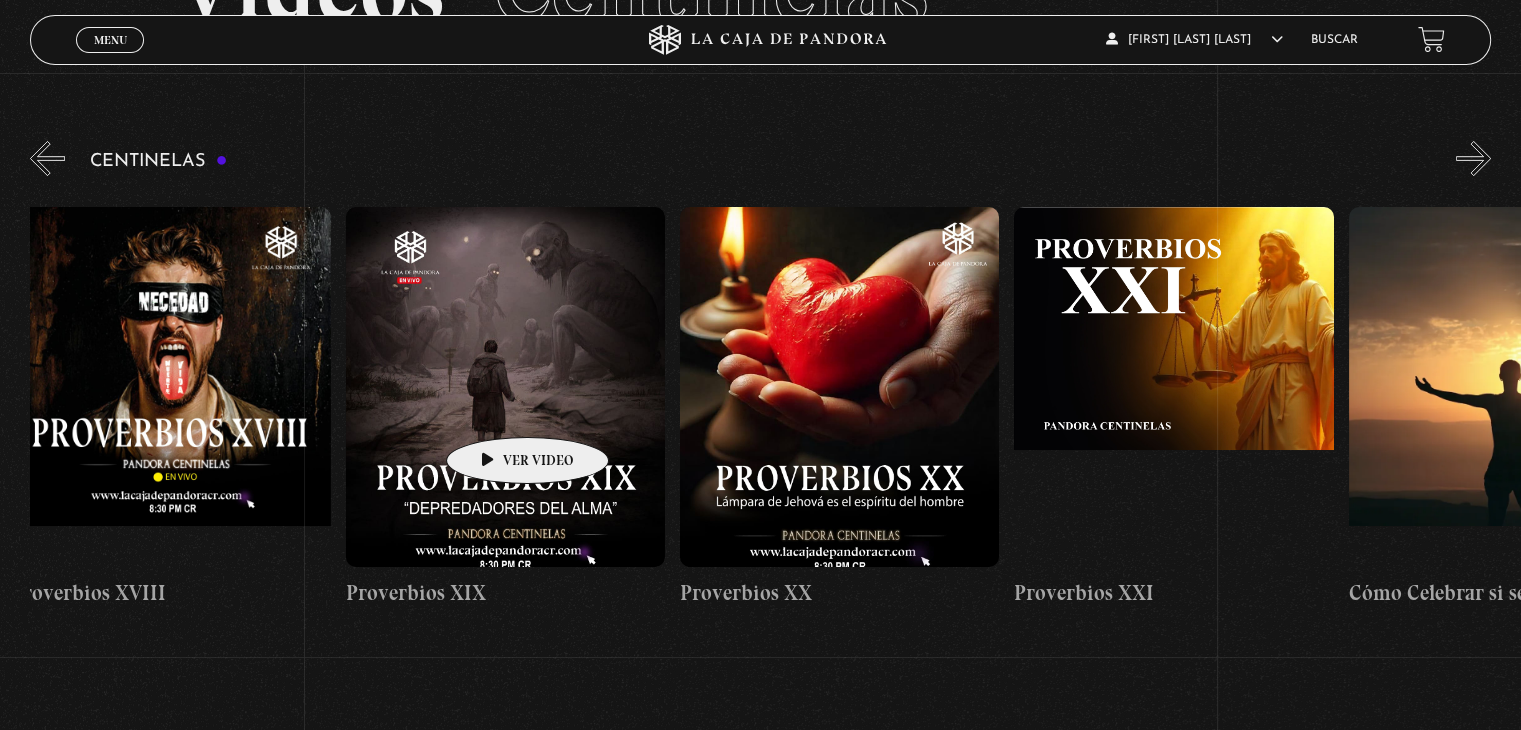 drag, startPoint x: 382, startPoint y: 413, endPoint x: 530, endPoint y: 409, distance: 148.05405 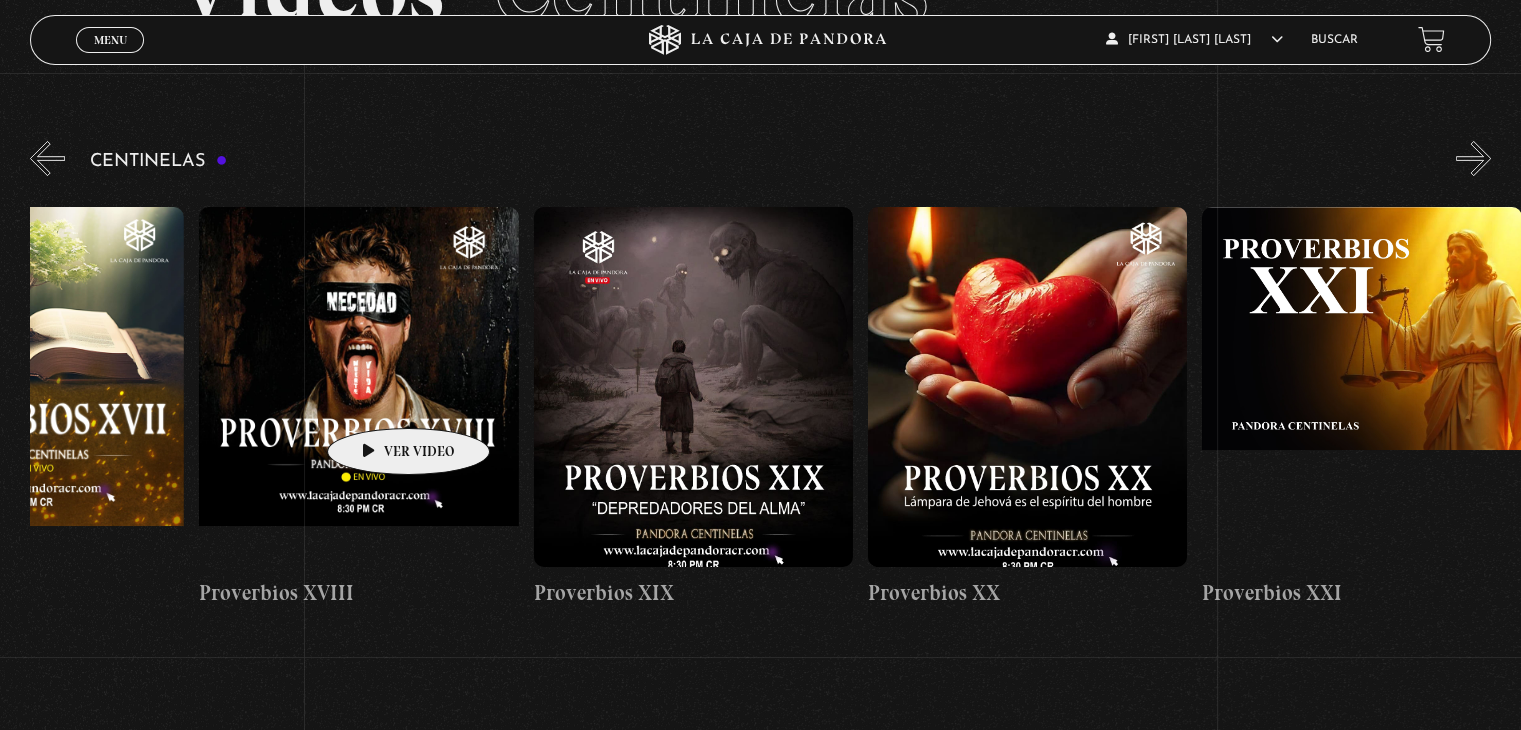 scroll, scrollTop: 0, scrollLeft: 6109, axis: horizontal 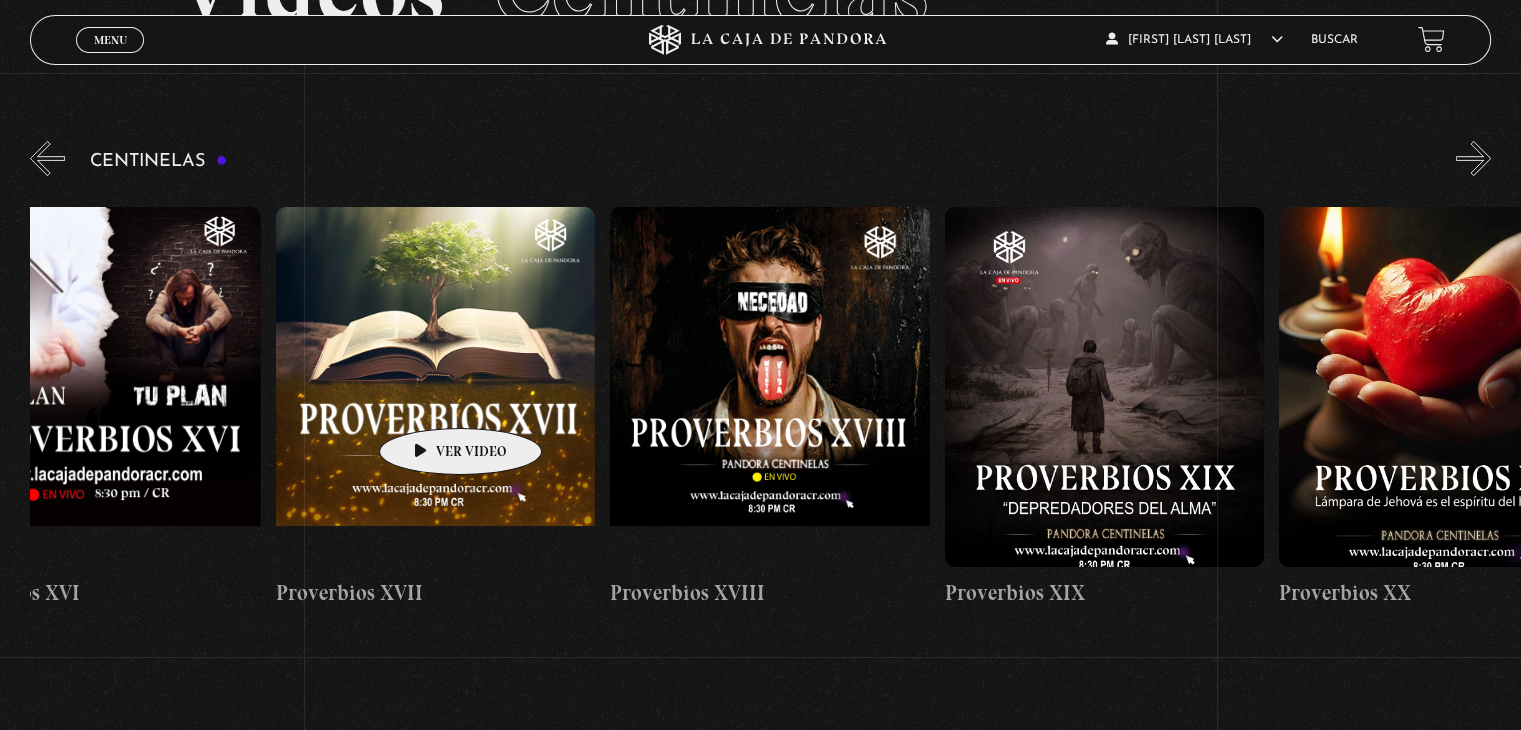 drag, startPoint x: 310, startPoint y: 400, endPoint x: 429, endPoint y: 398, distance: 119.01681 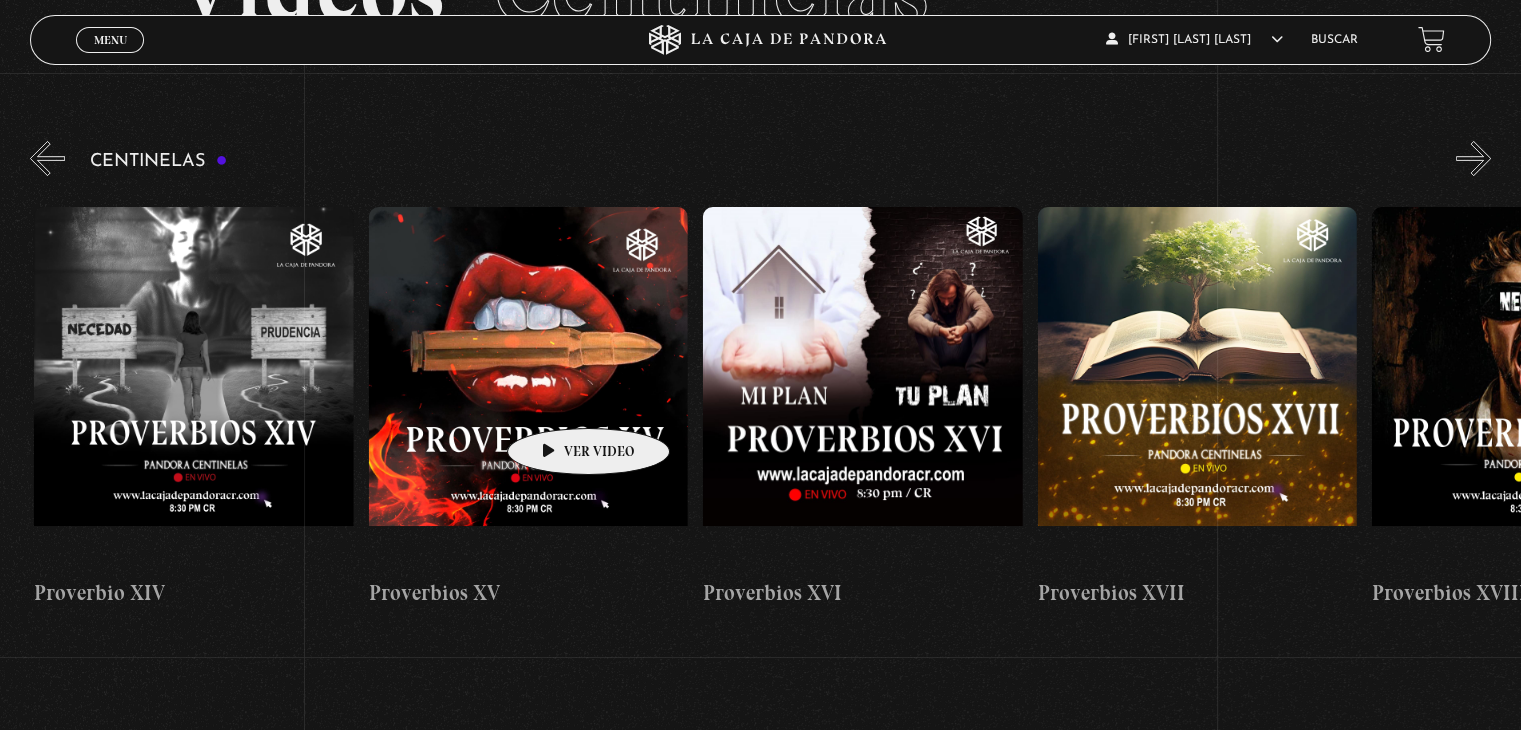 scroll, scrollTop: 0, scrollLeft: 5332, axis: horizontal 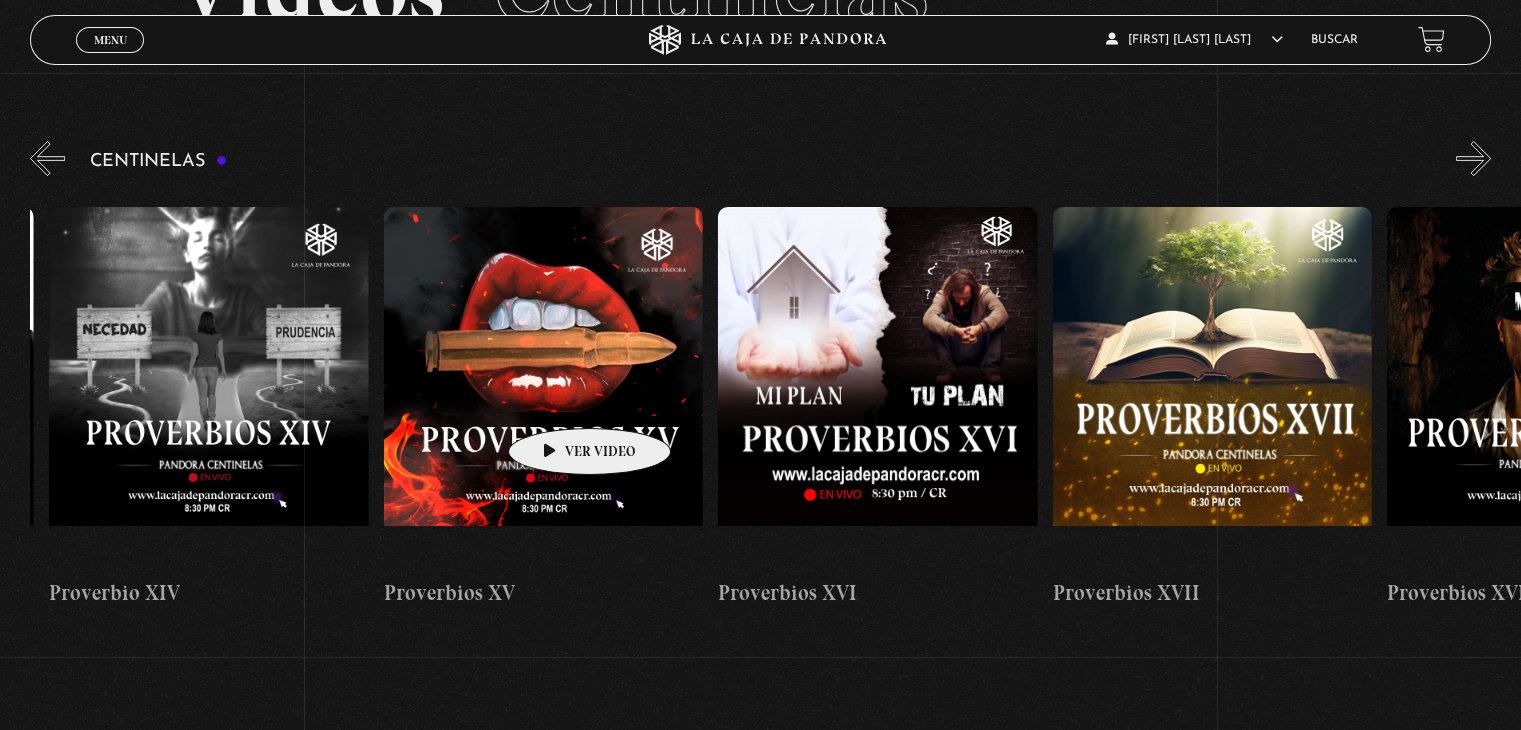 drag, startPoint x: 402, startPoint y: 390, endPoint x: 558, endPoint y: 398, distance: 156.20499 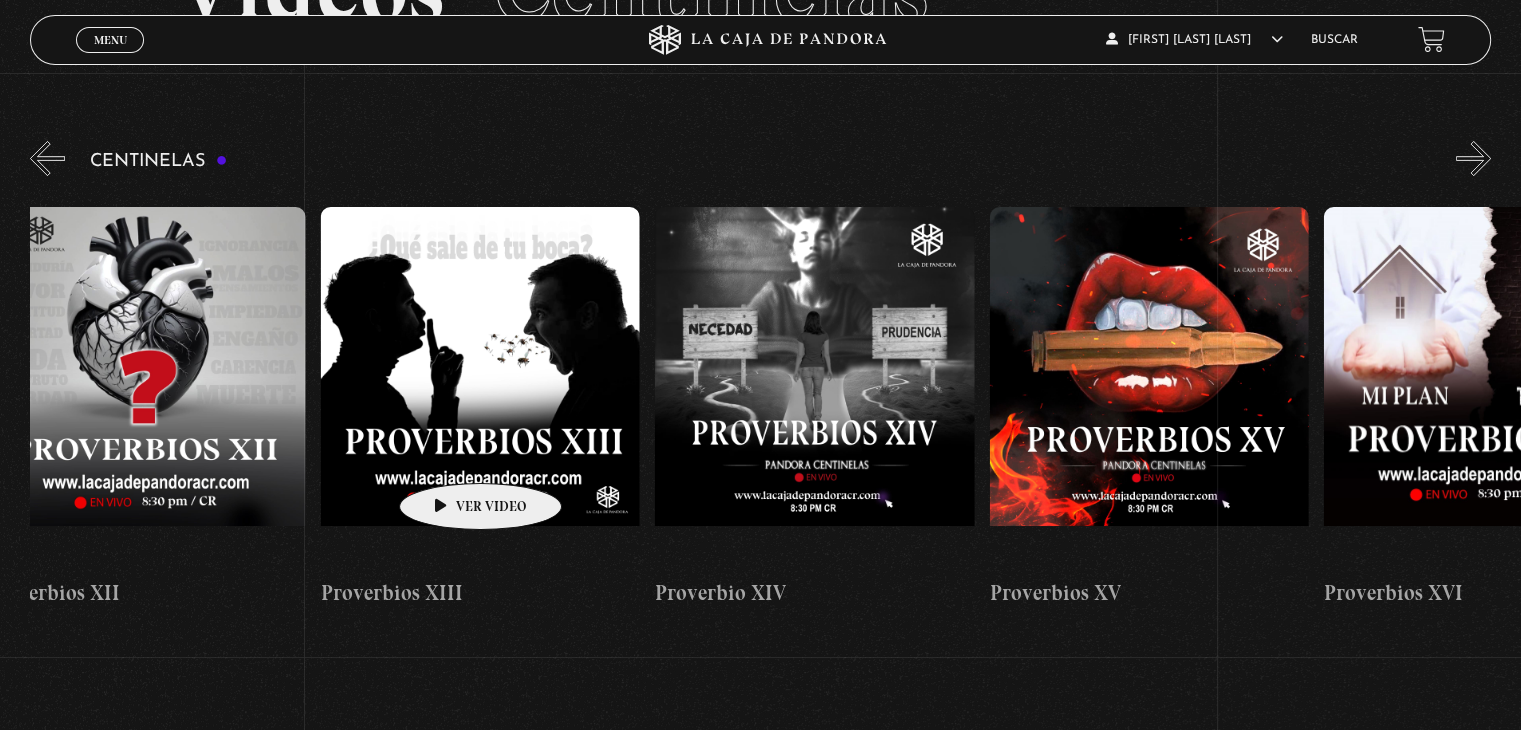 scroll, scrollTop: 0, scrollLeft: 4692, axis: horizontal 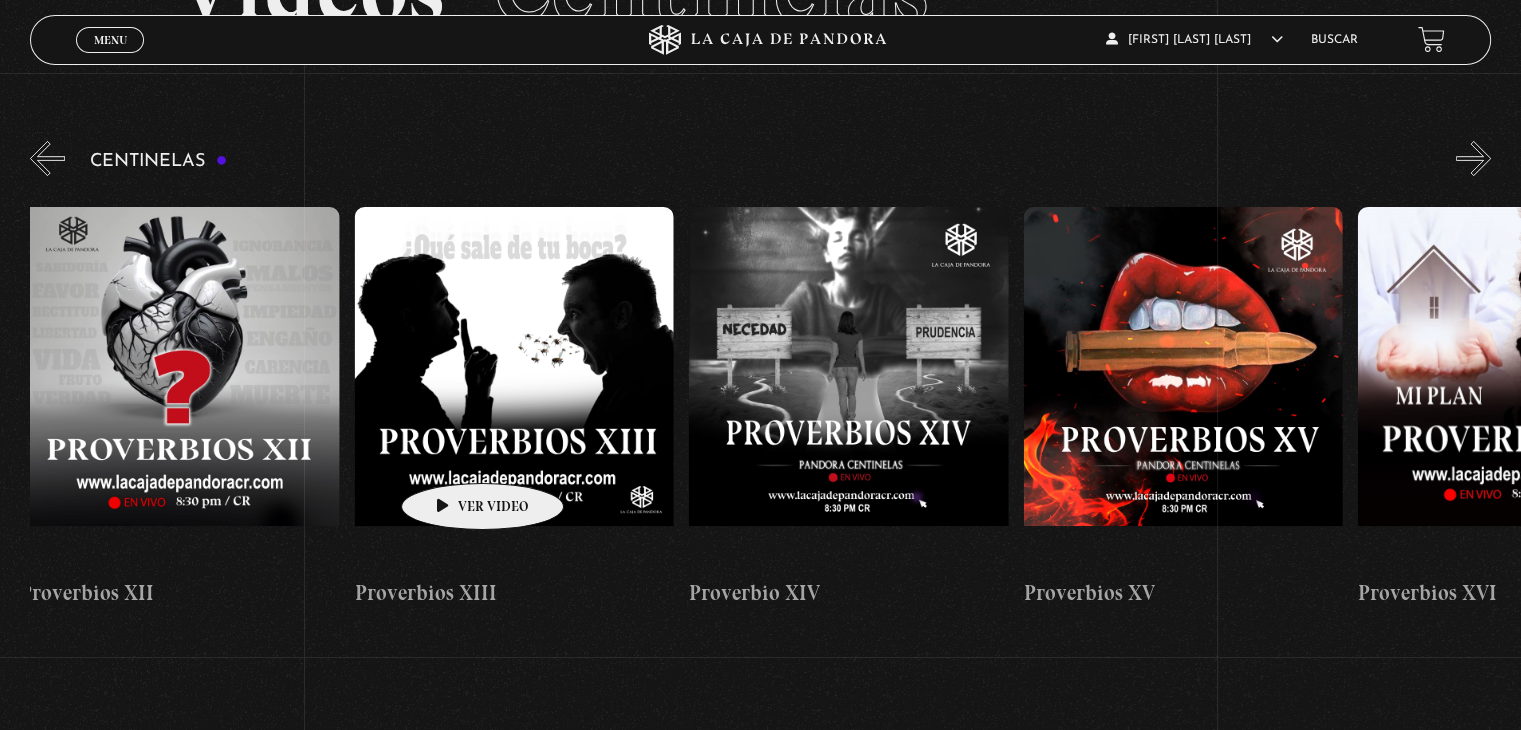 drag, startPoint x: 326, startPoint y: 477, endPoint x: 451, endPoint y: 453, distance: 127.28315 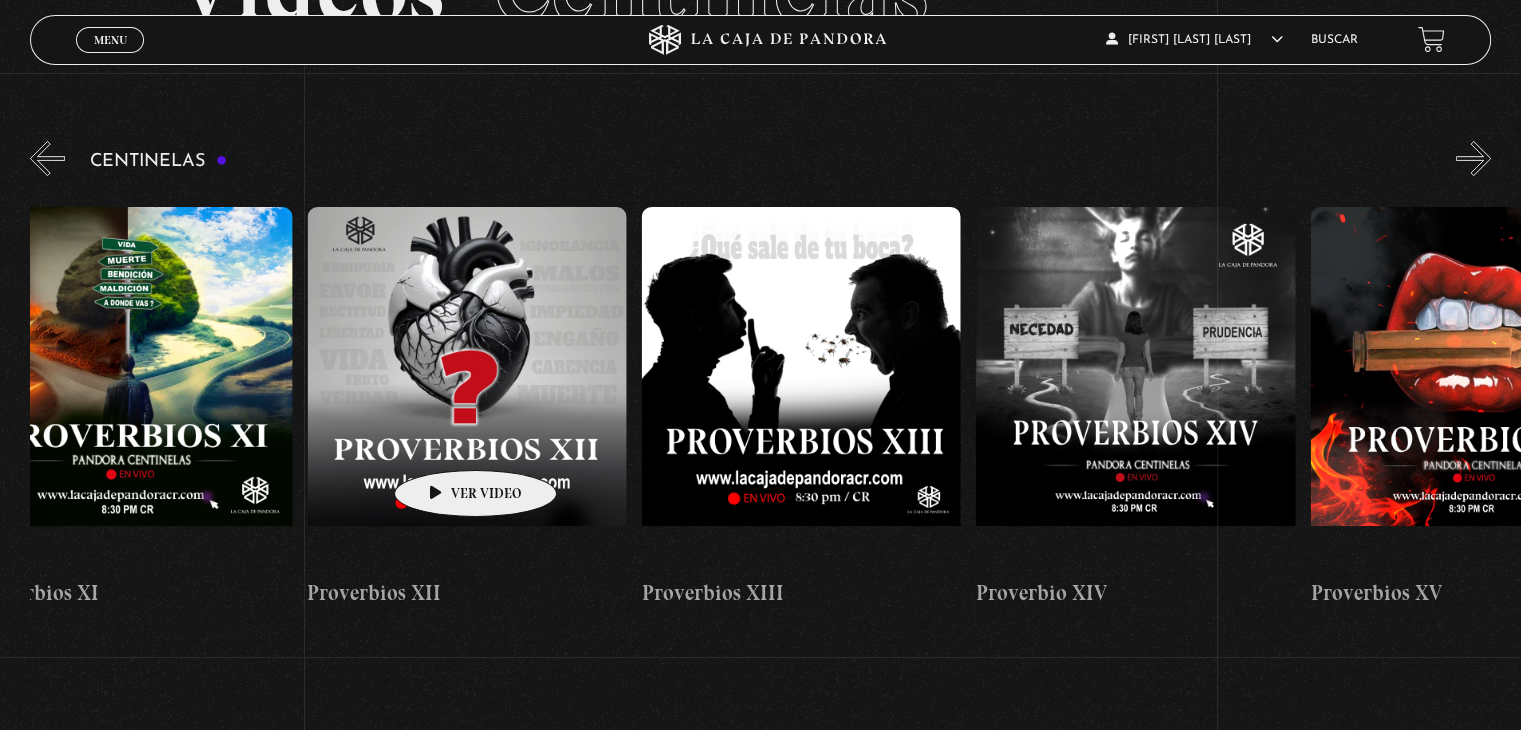 scroll, scrollTop: 0, scrollLeft: 4396, axis: horizontal 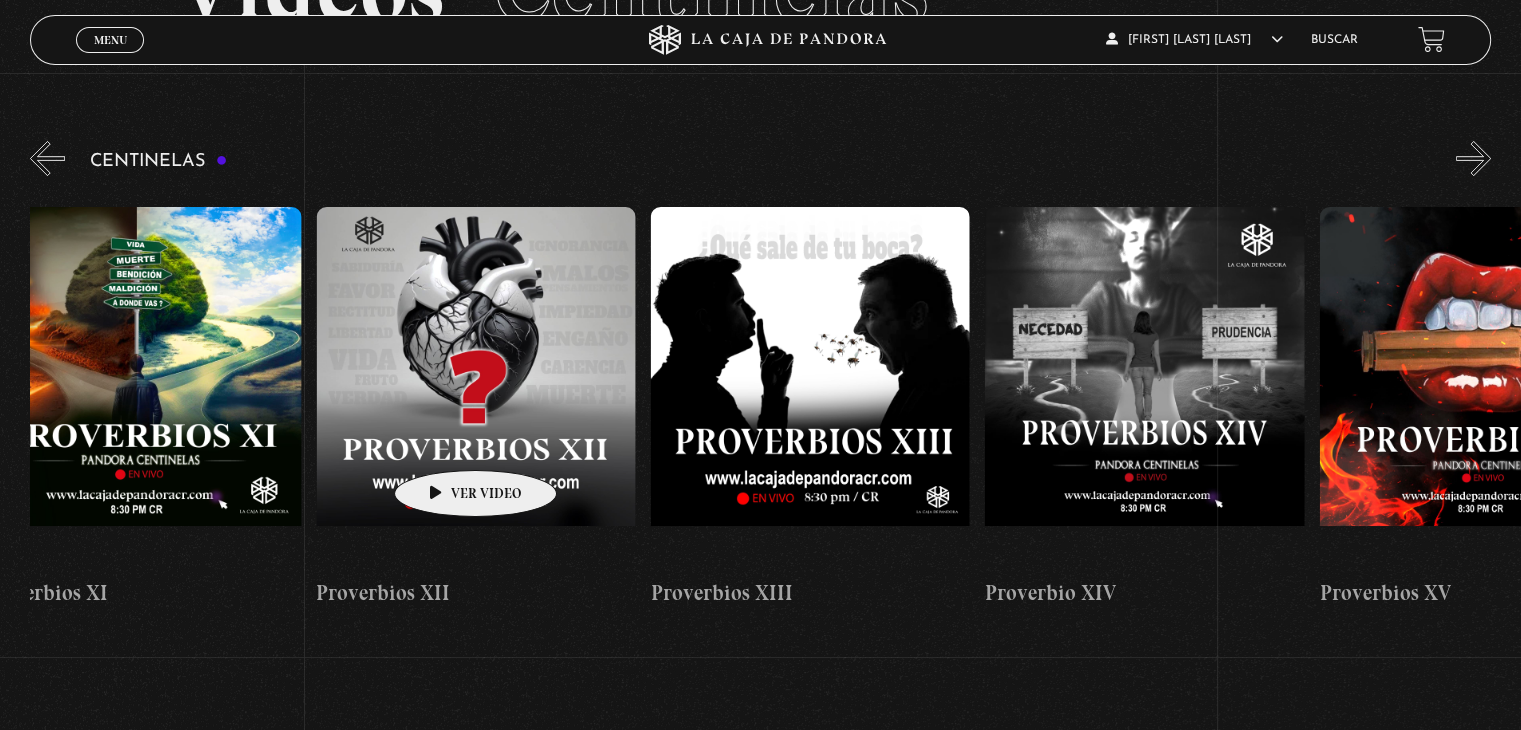 drag, startPoint x: 384, startPoint y: 449, endPoint x: 444, endPoint y: 440, distance: 60.671246 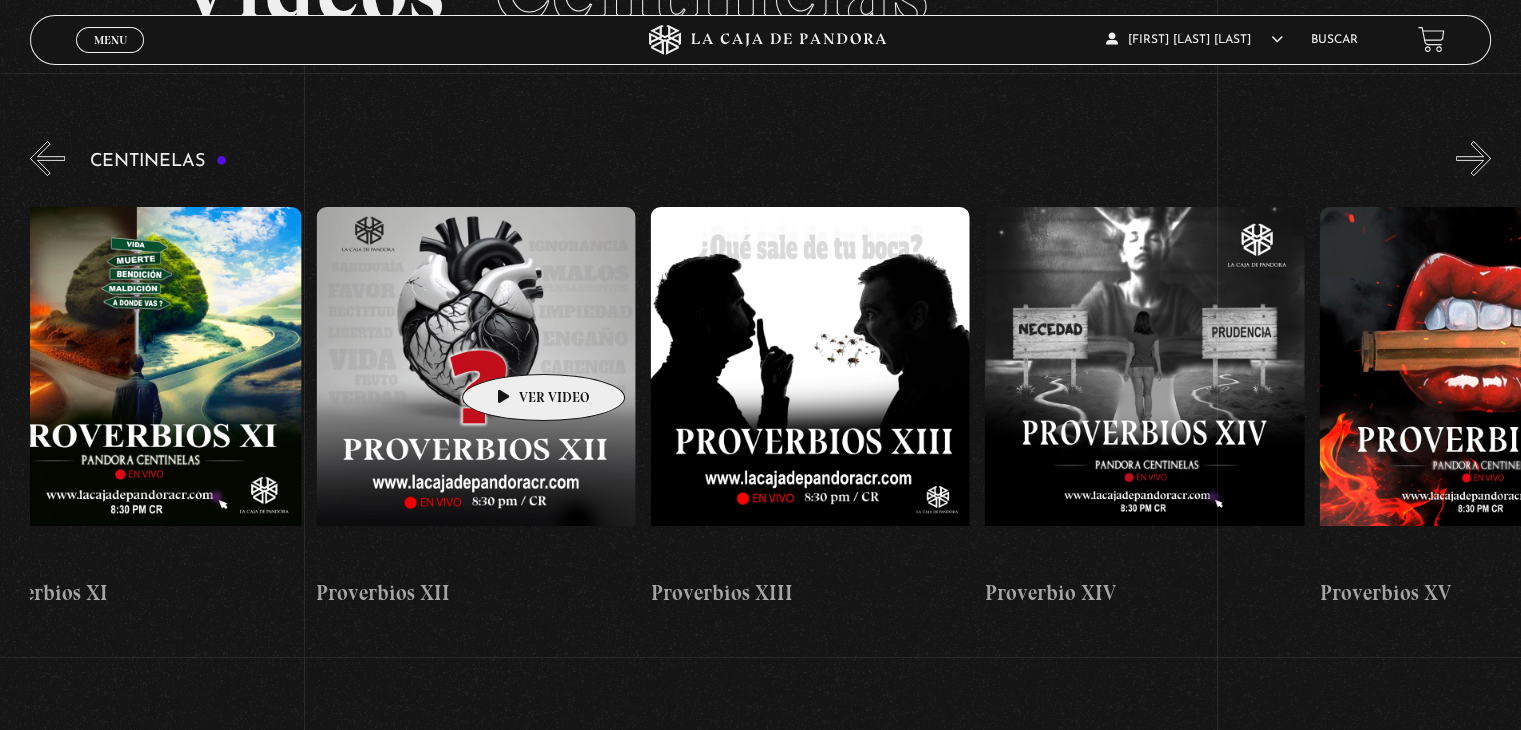 click at bounding box center (476, 387) 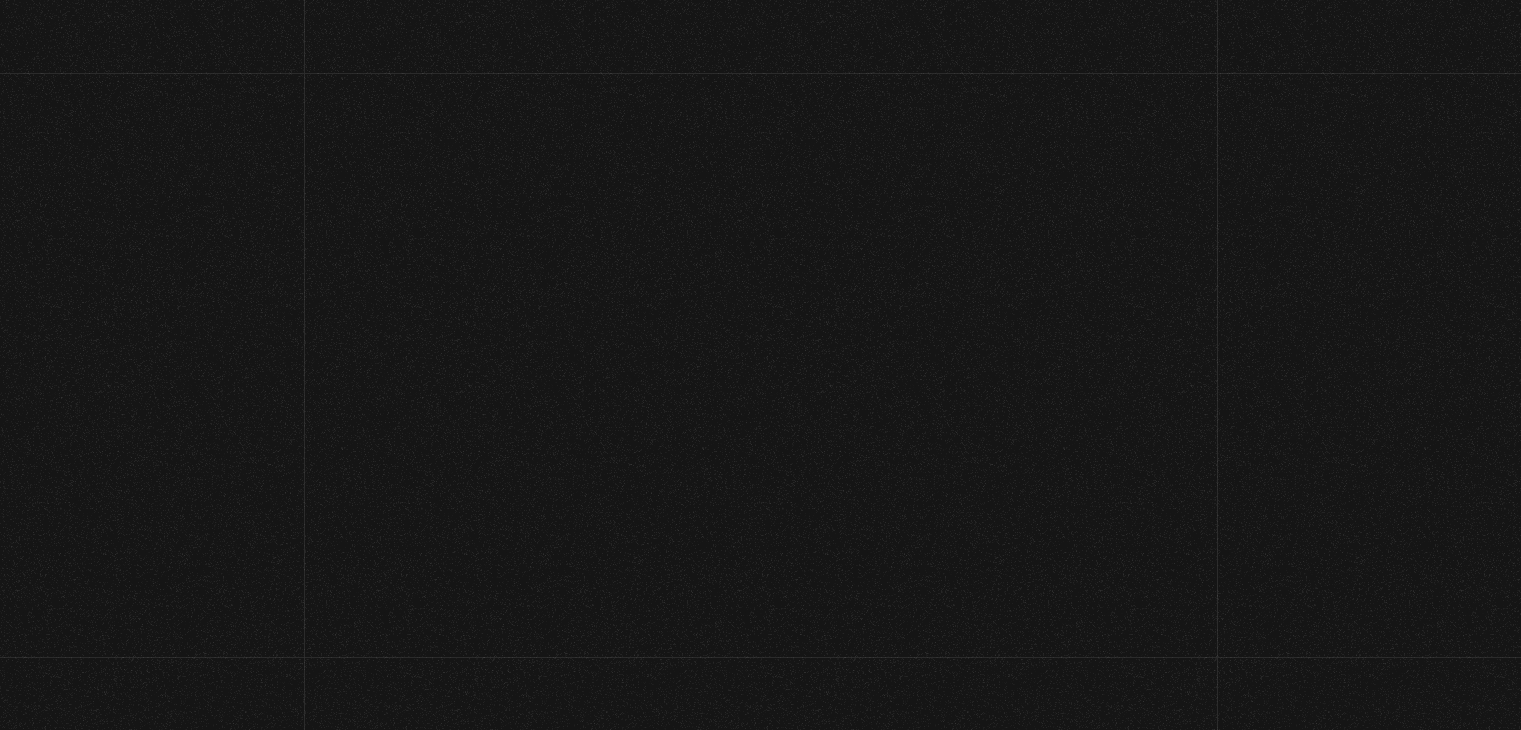 scroll, scrollTop: 0, scrollLeft: 0, axis: both 